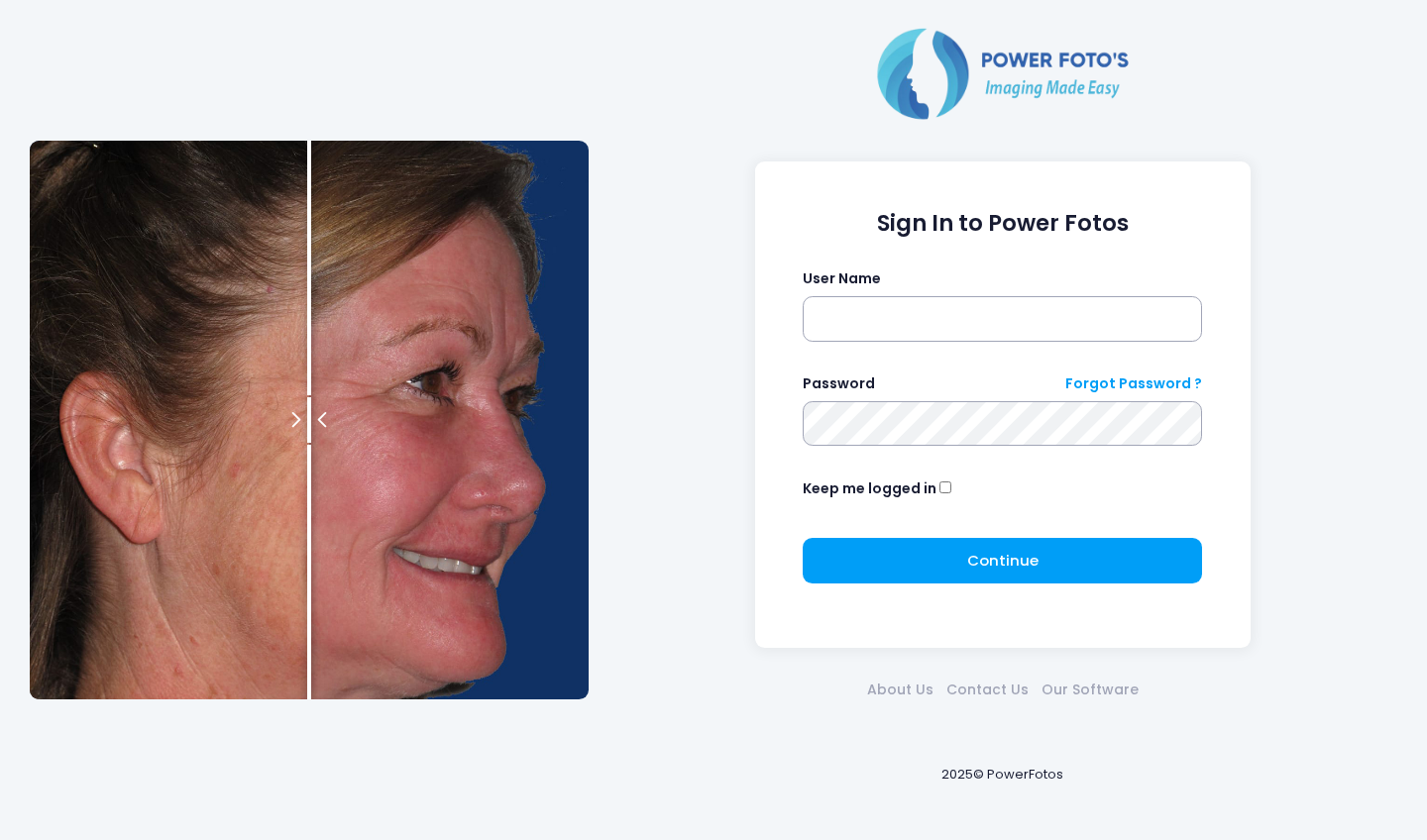 scroll, scrollTop: 0, scrollLeft: 0, axis: both 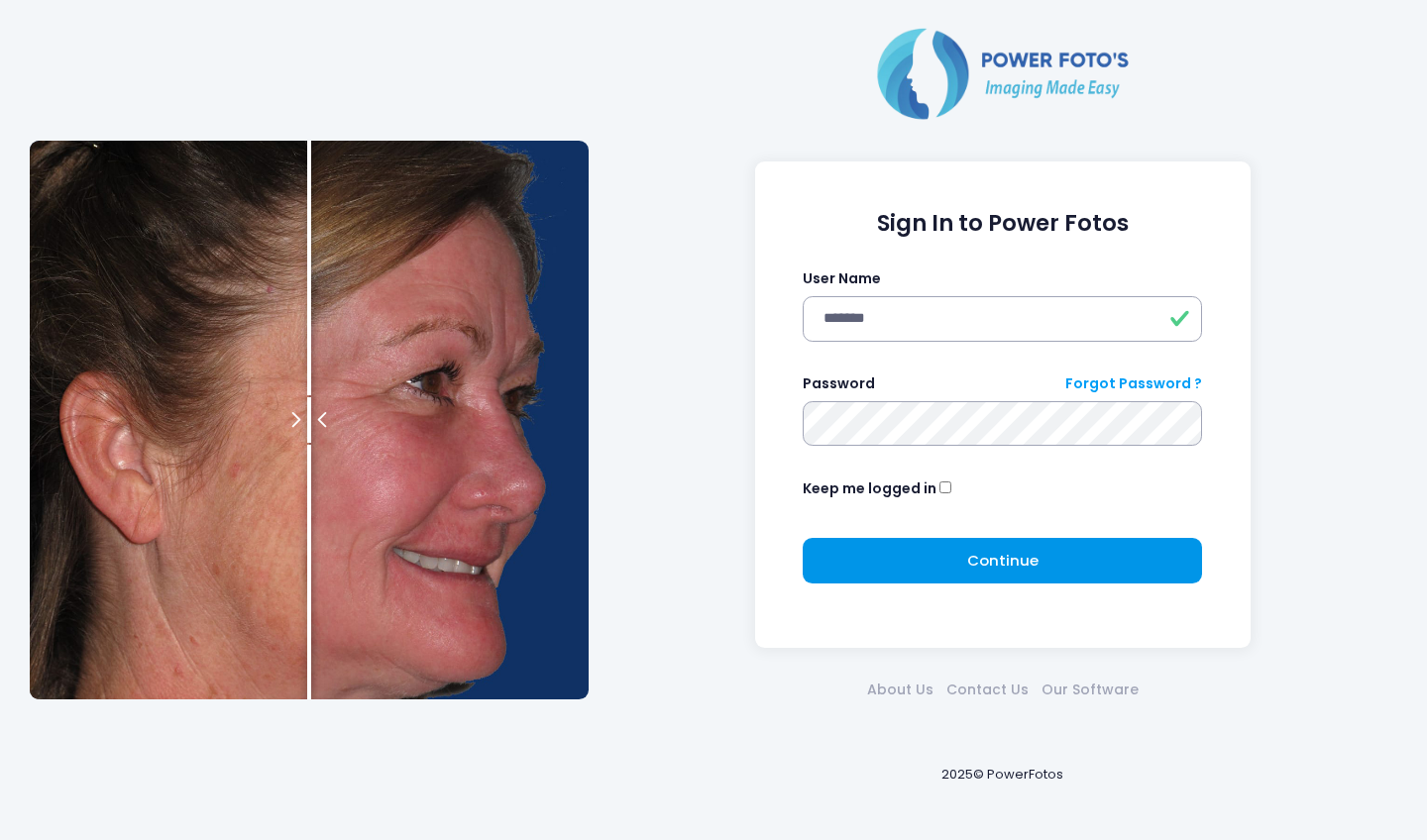 click on "Continue
Please wait..." at bounding box center [1002, 561] 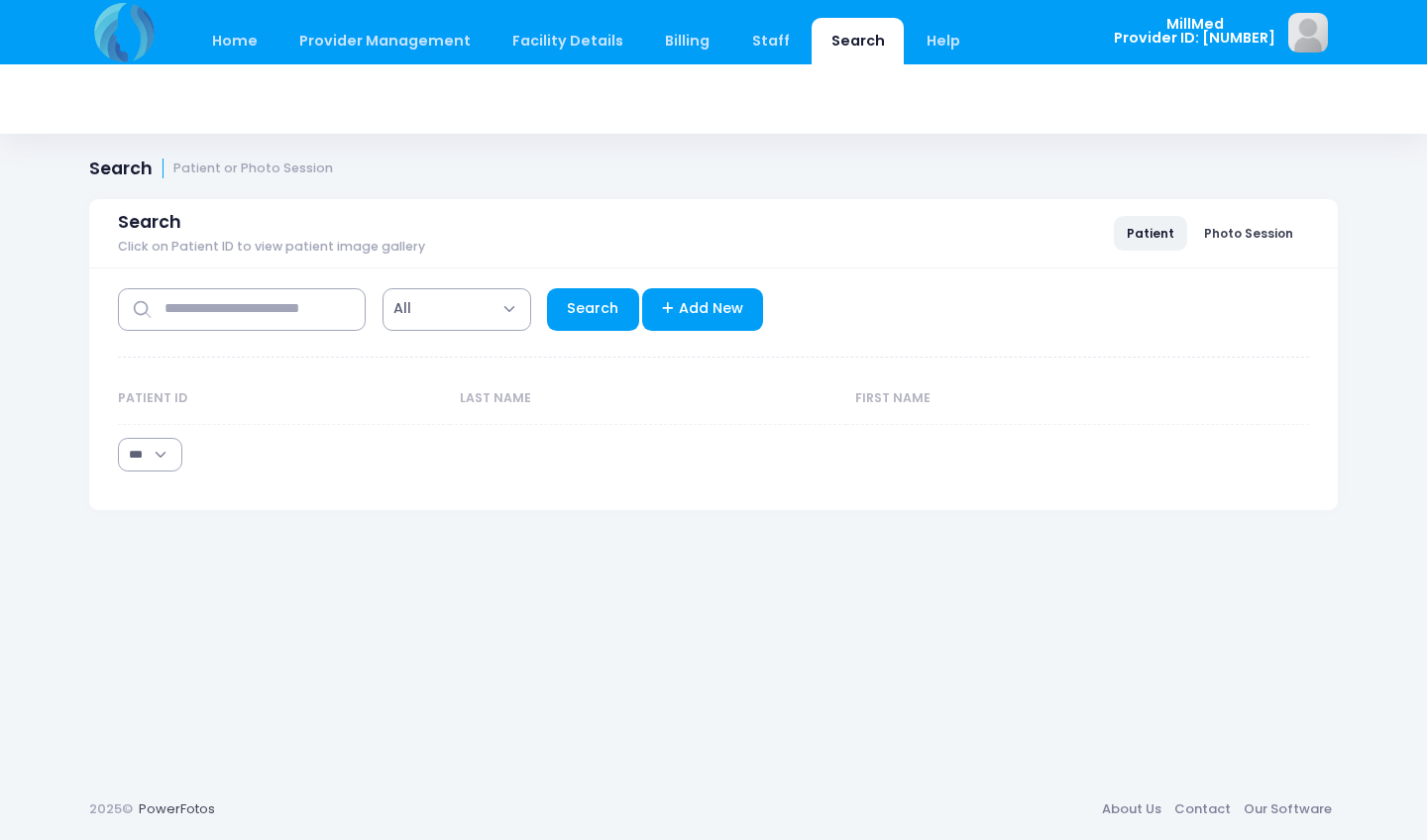 scroll, scrollTop: 0, scrollLeft: 0, axis: both 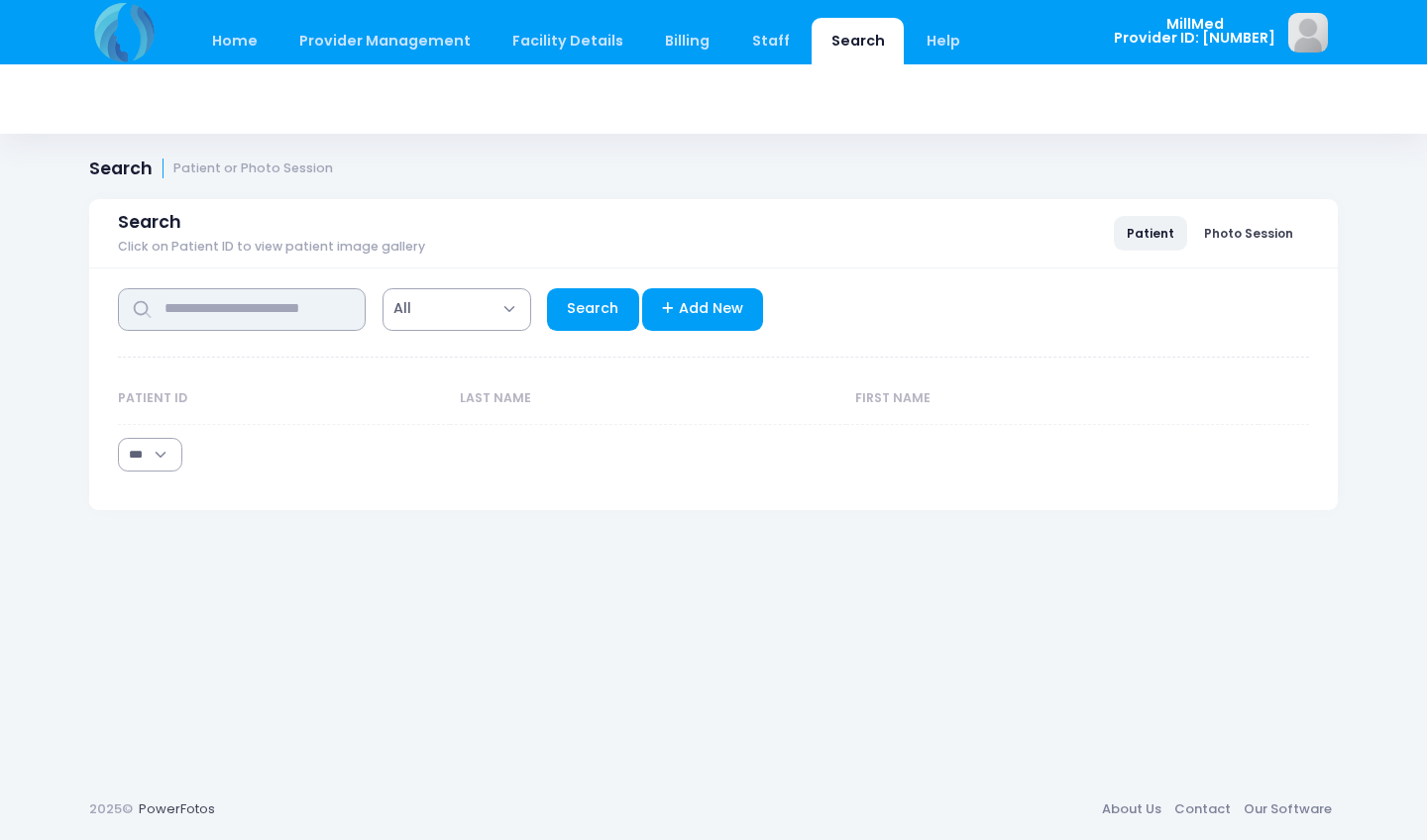 click at bounding box center (242, 309) 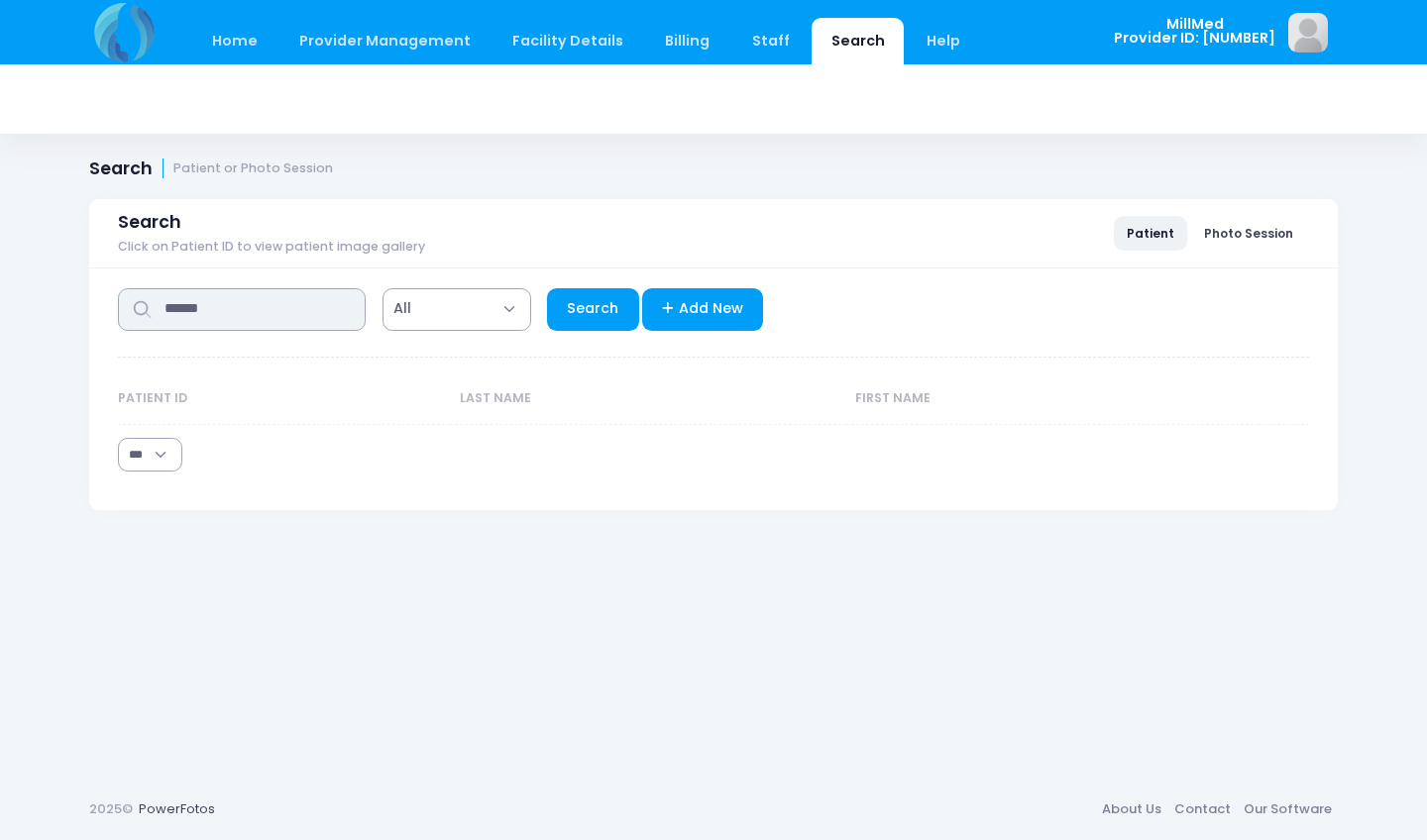 type on "******" 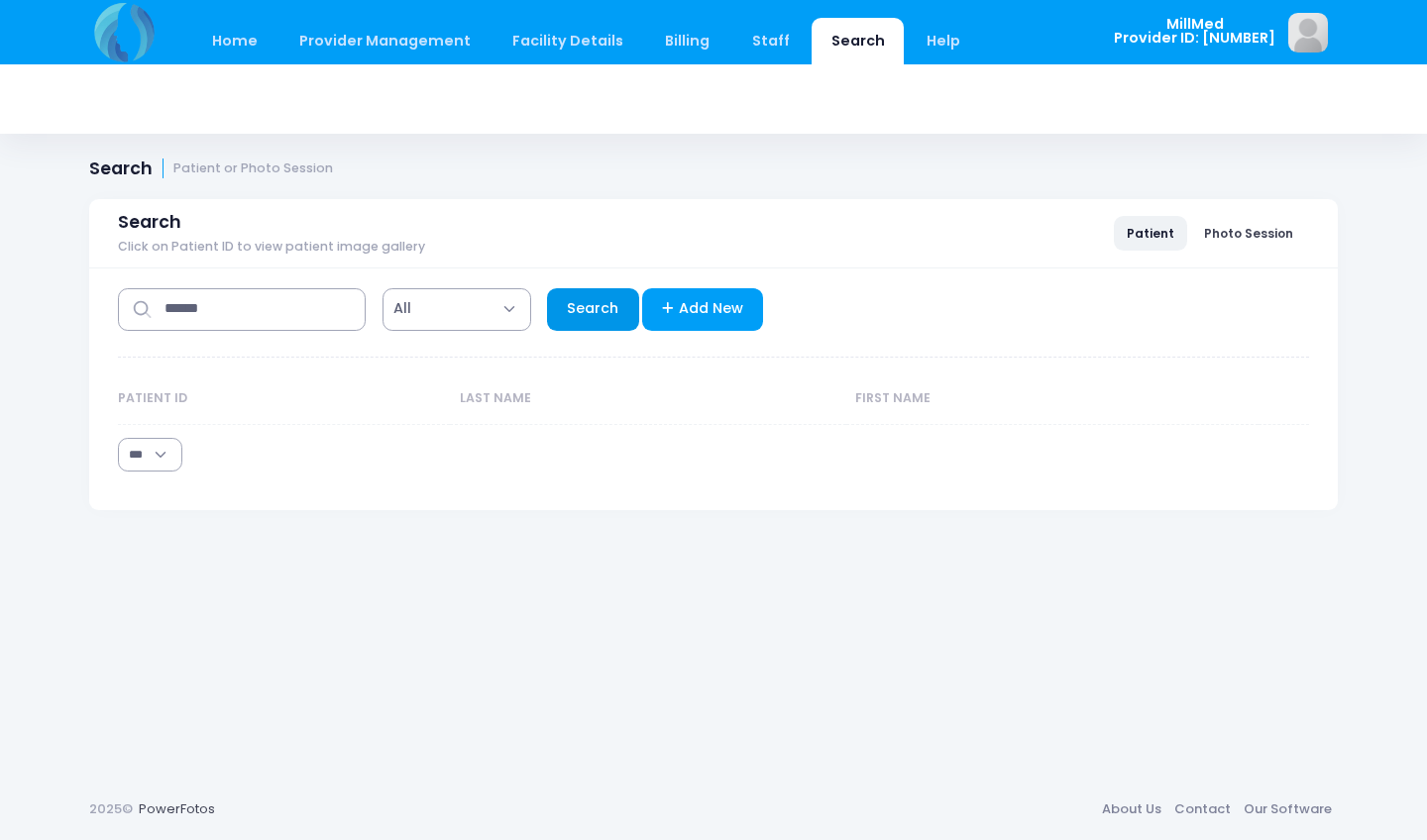 drag, startPoint x: 603, startPoint y: 227, endPoint x: 599, endPoint y: 294, distance: 67.119297 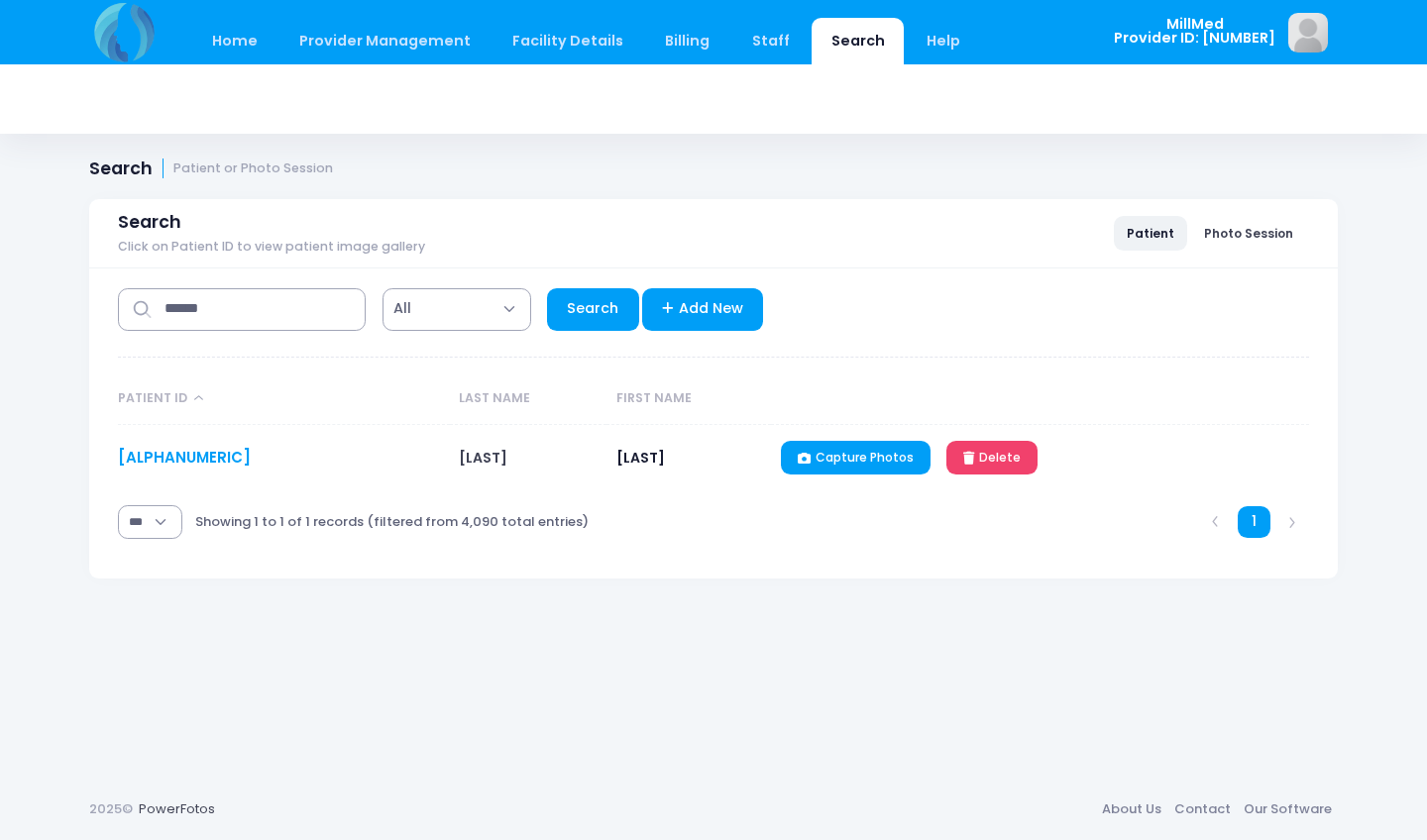 click on "JH100769" at bounding box center (184, 457) 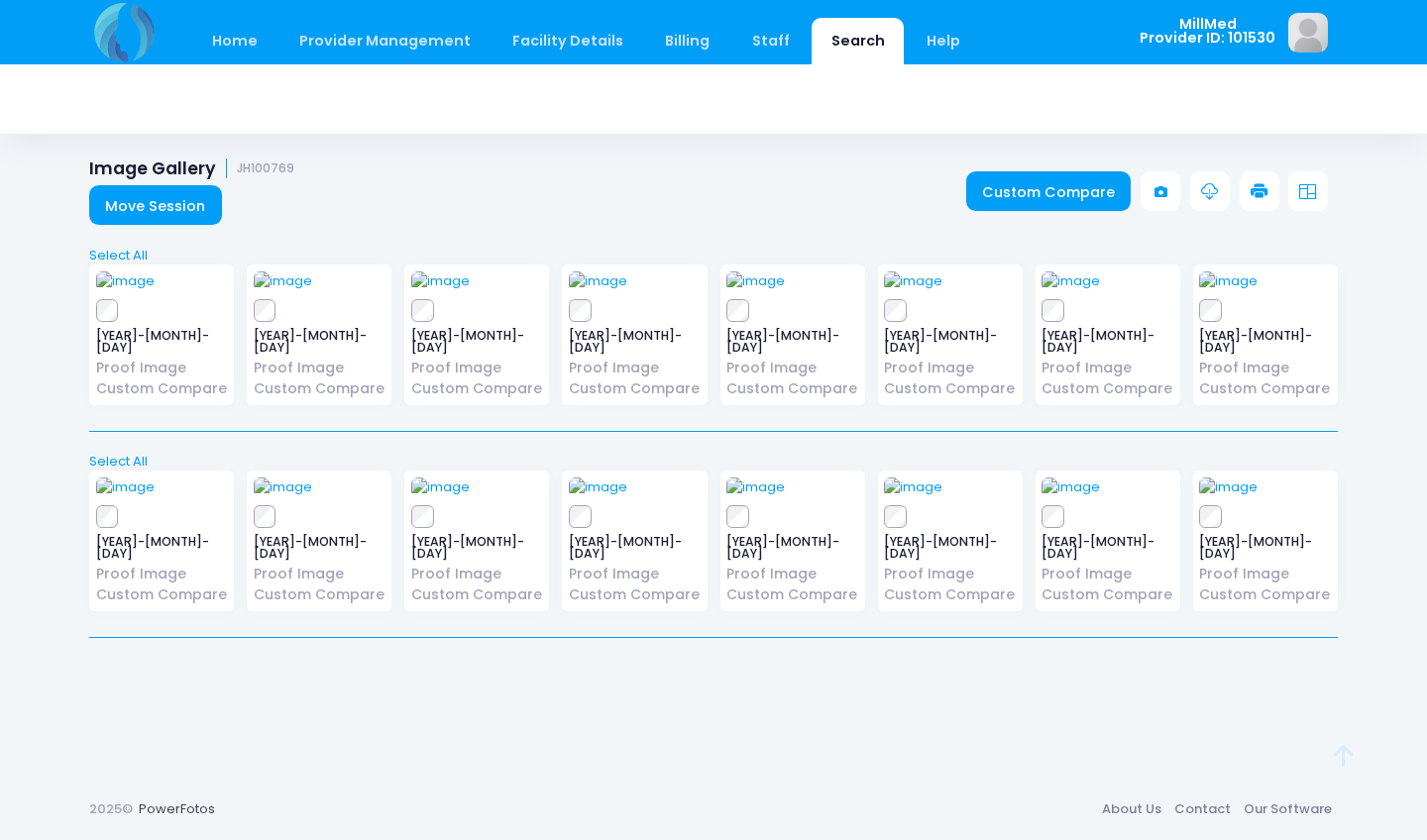 scroll, scrollTop: 165, scrollLeft: 0, axis: vertical 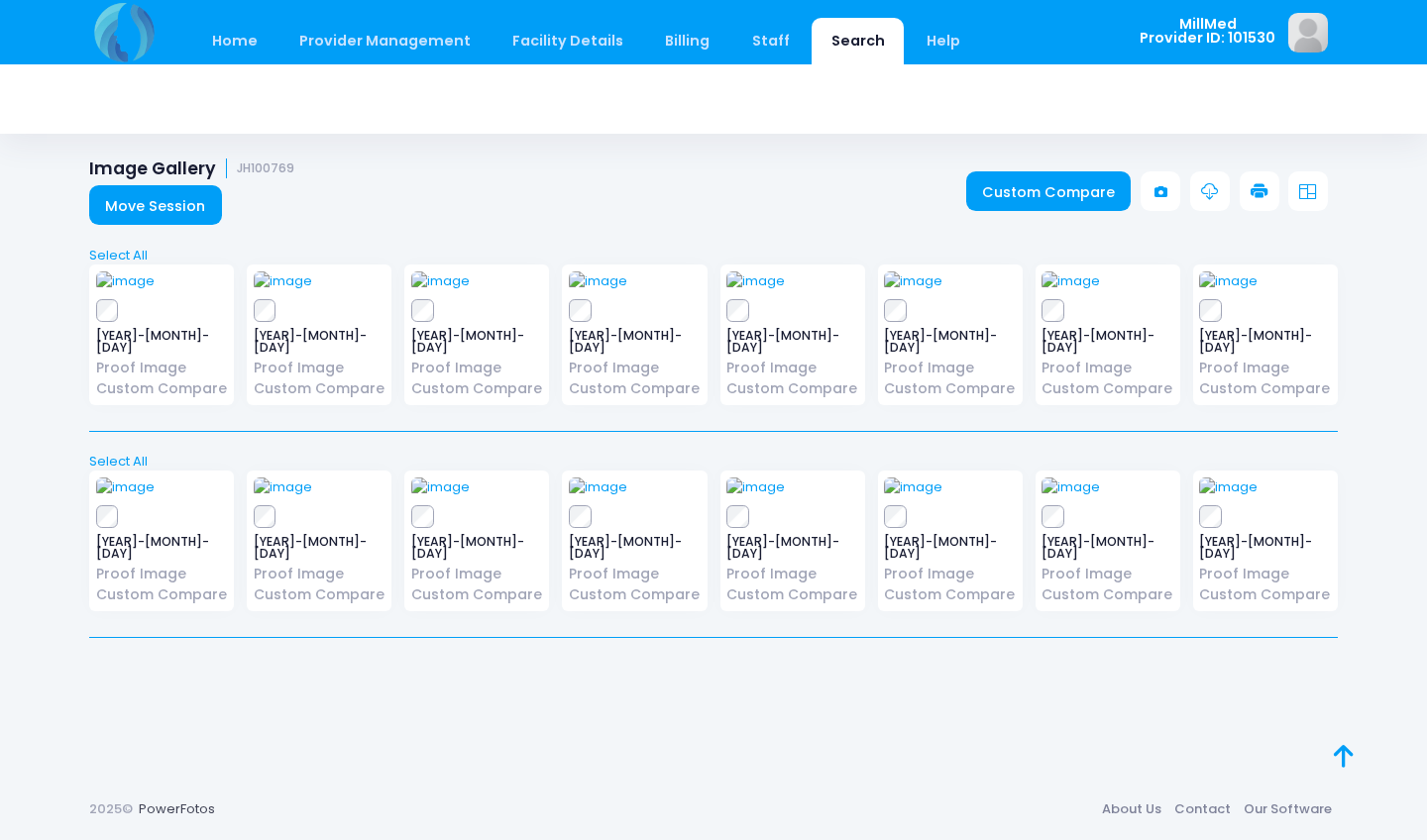 click on "Search" at bounding box center (857, 41) 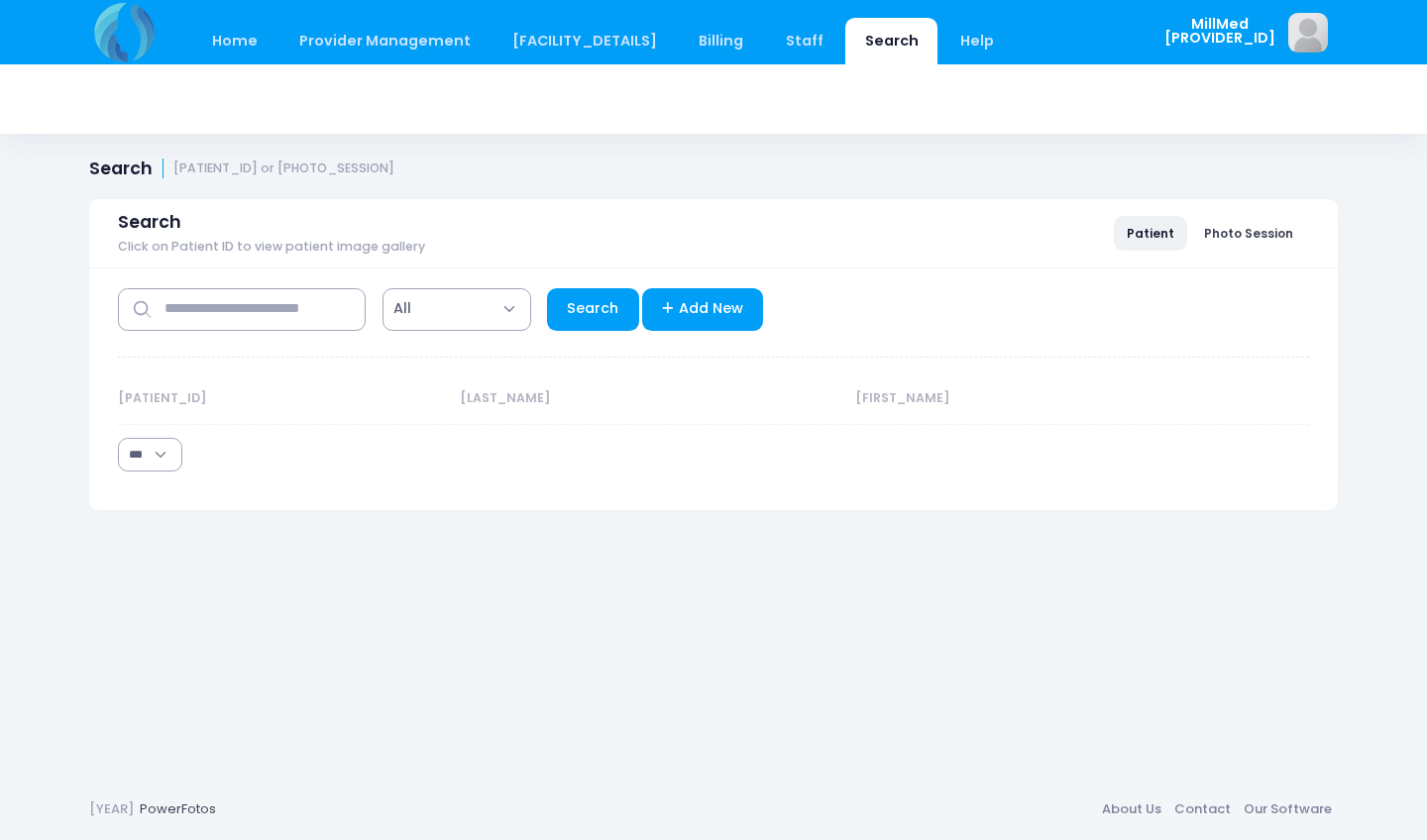 scroll, scrollTop: 0, scrollLeft: 0, axis: both 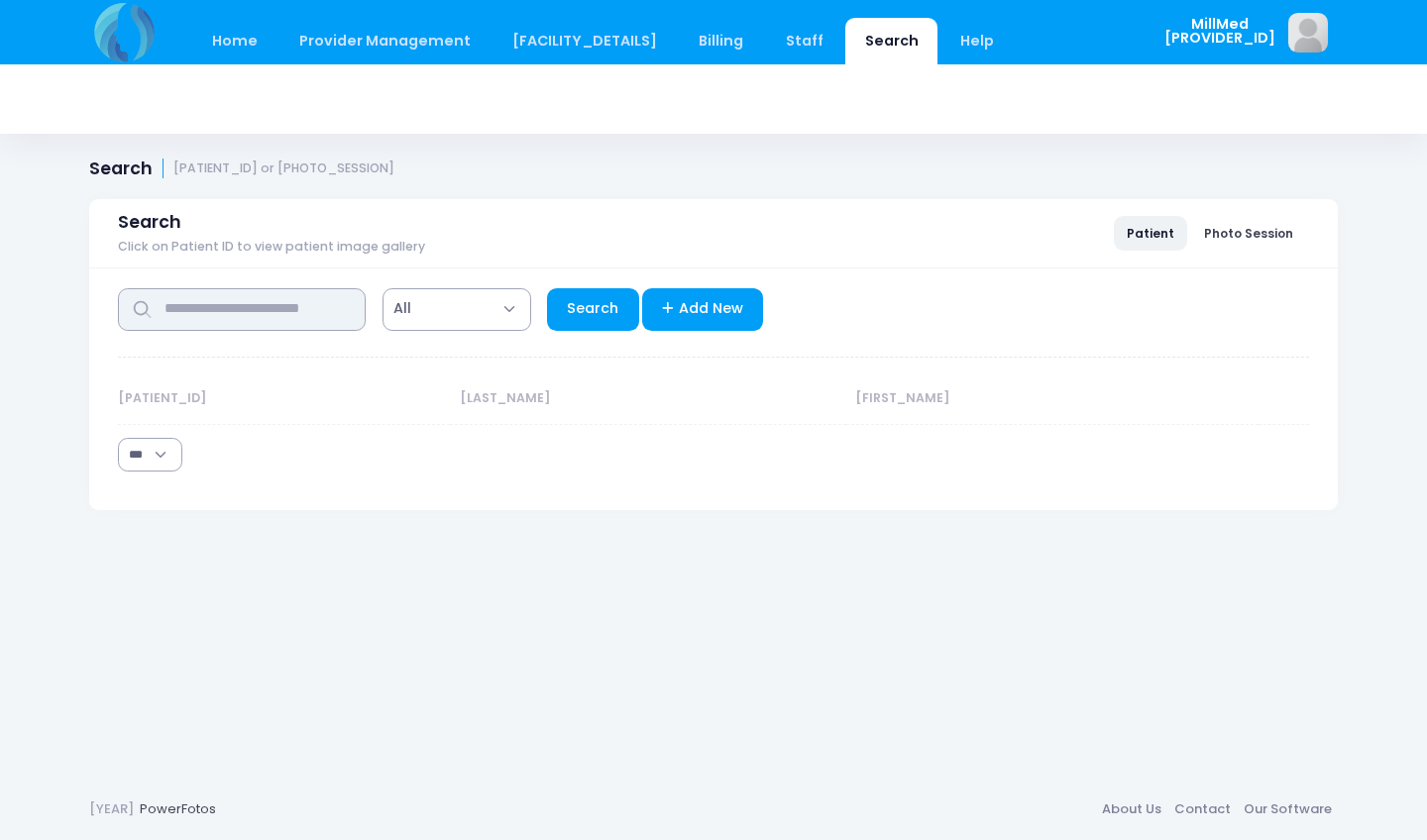 click at bounding box center [242, 309] 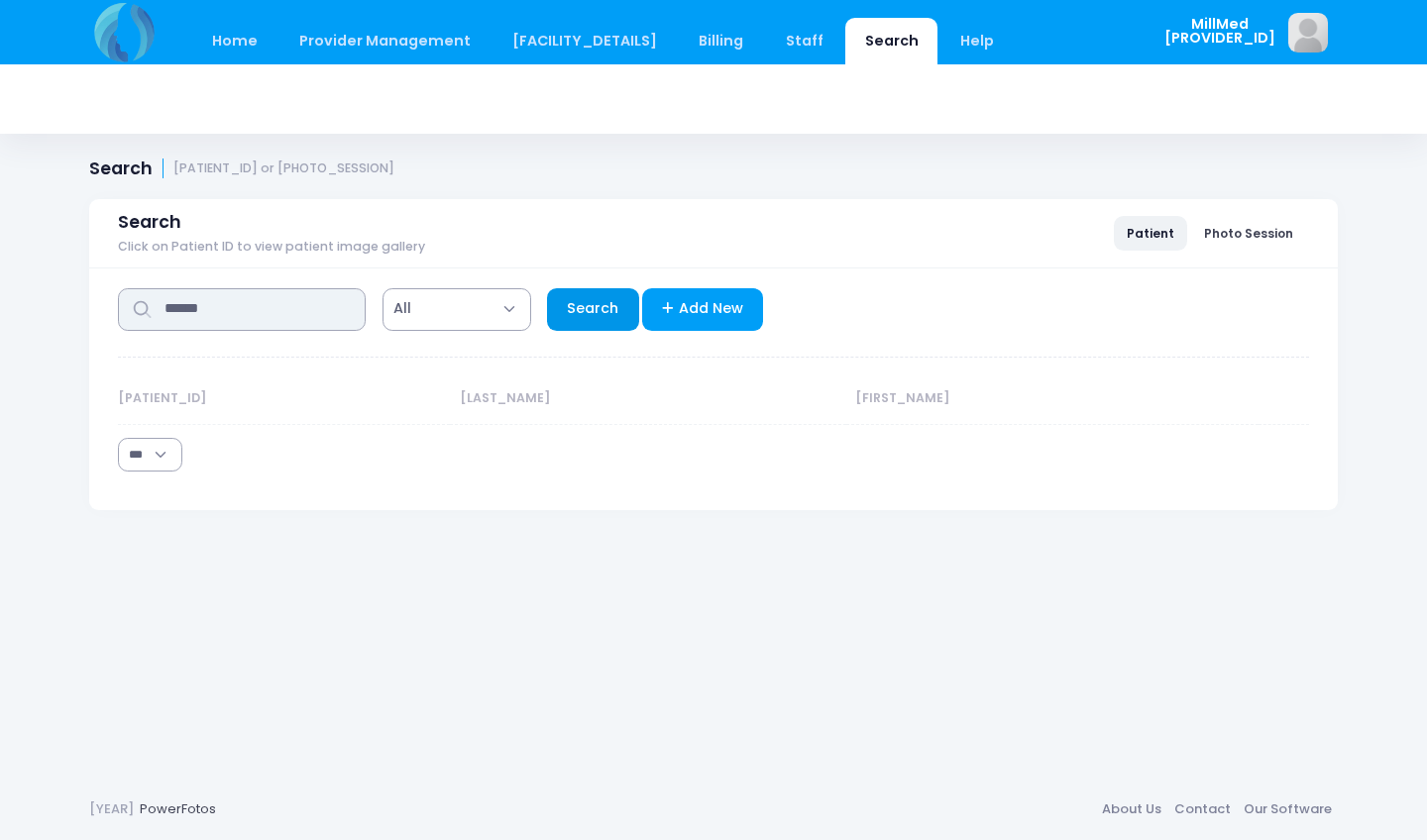 type on "******" 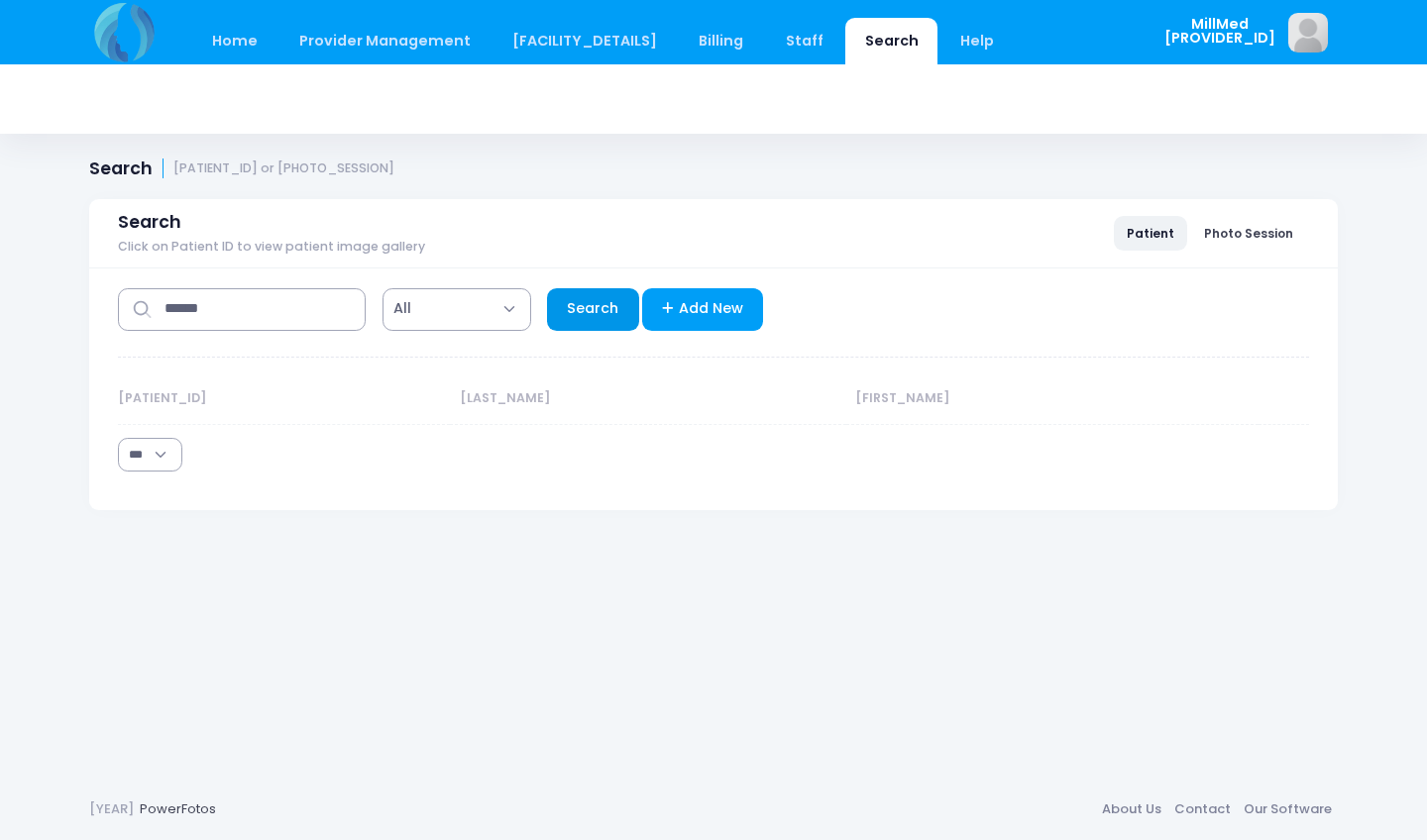 click on "Search" at bounding box center (593, 309) 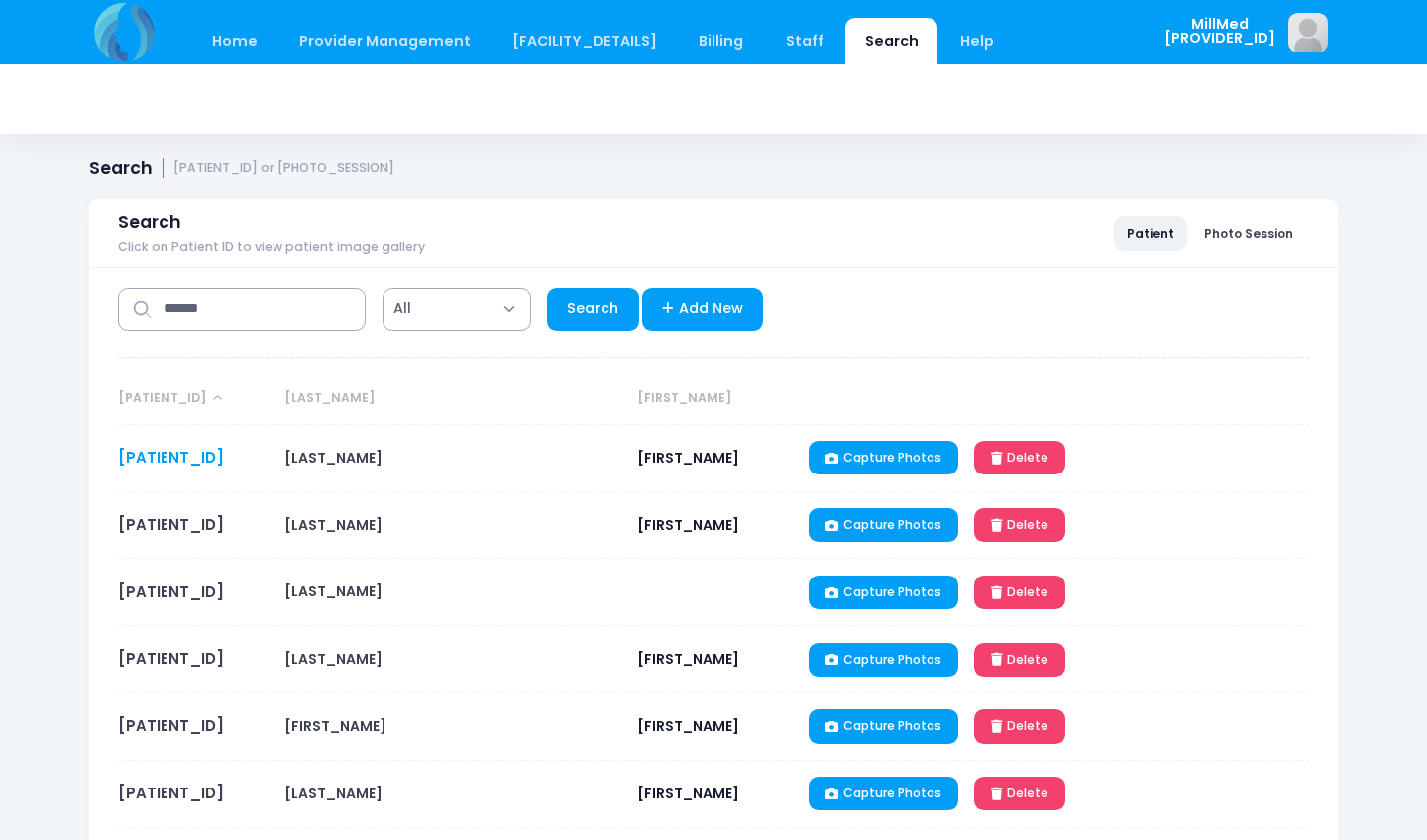 click on "121660LM" at bounding box center (170, 457) 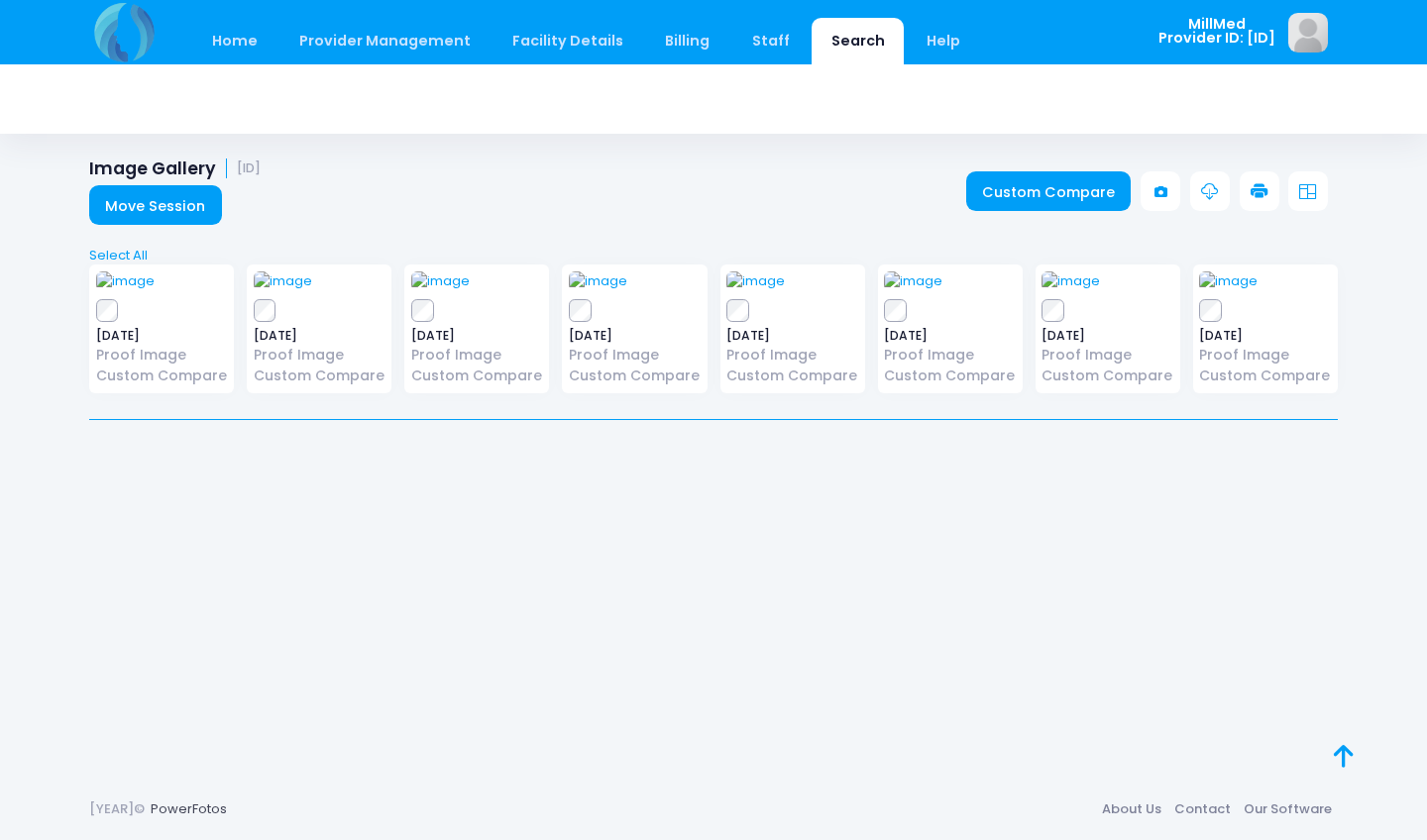 scroll, scrollTop: 0, scrollLeft: 0, axis: both 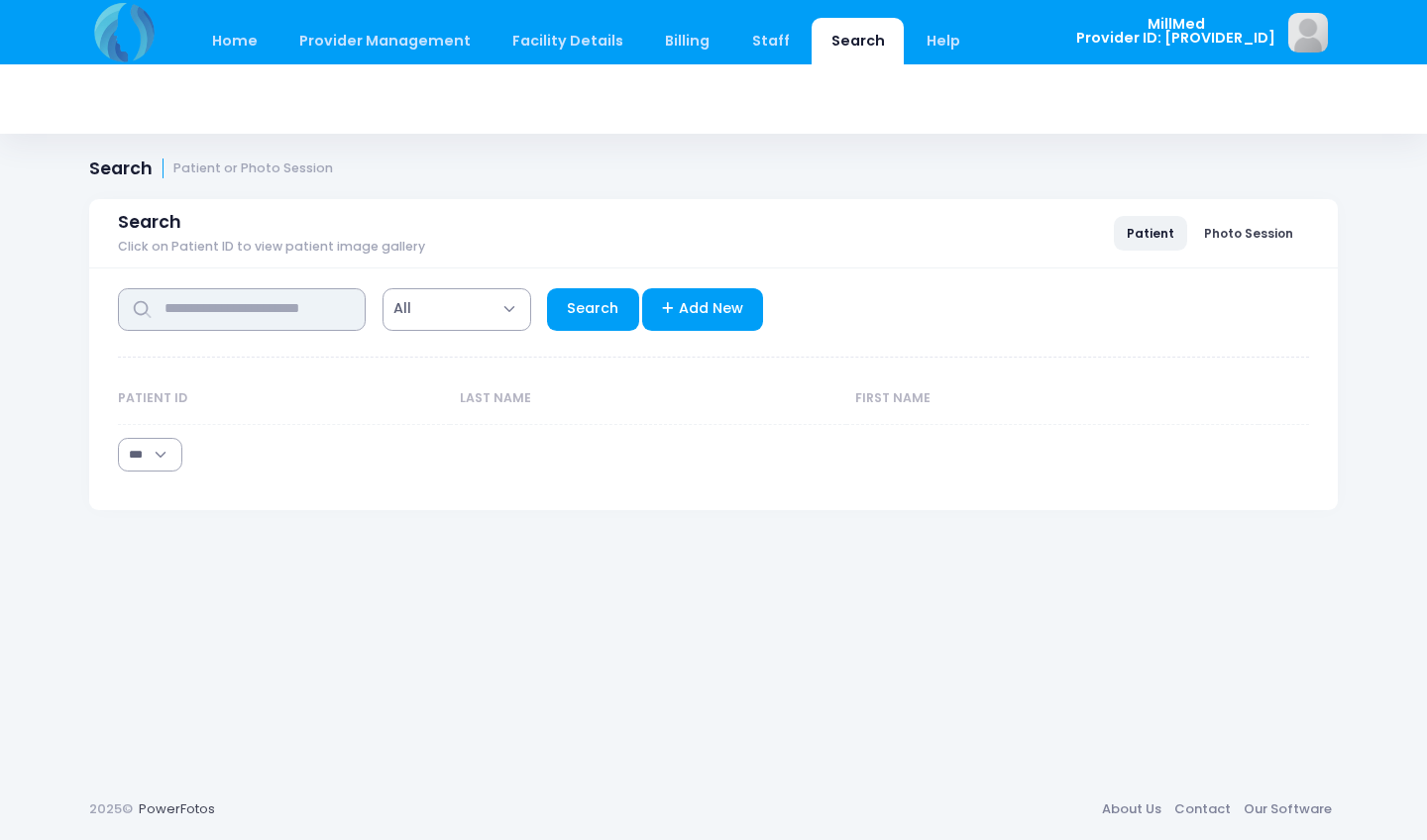 click at bounding box center (242, 309) 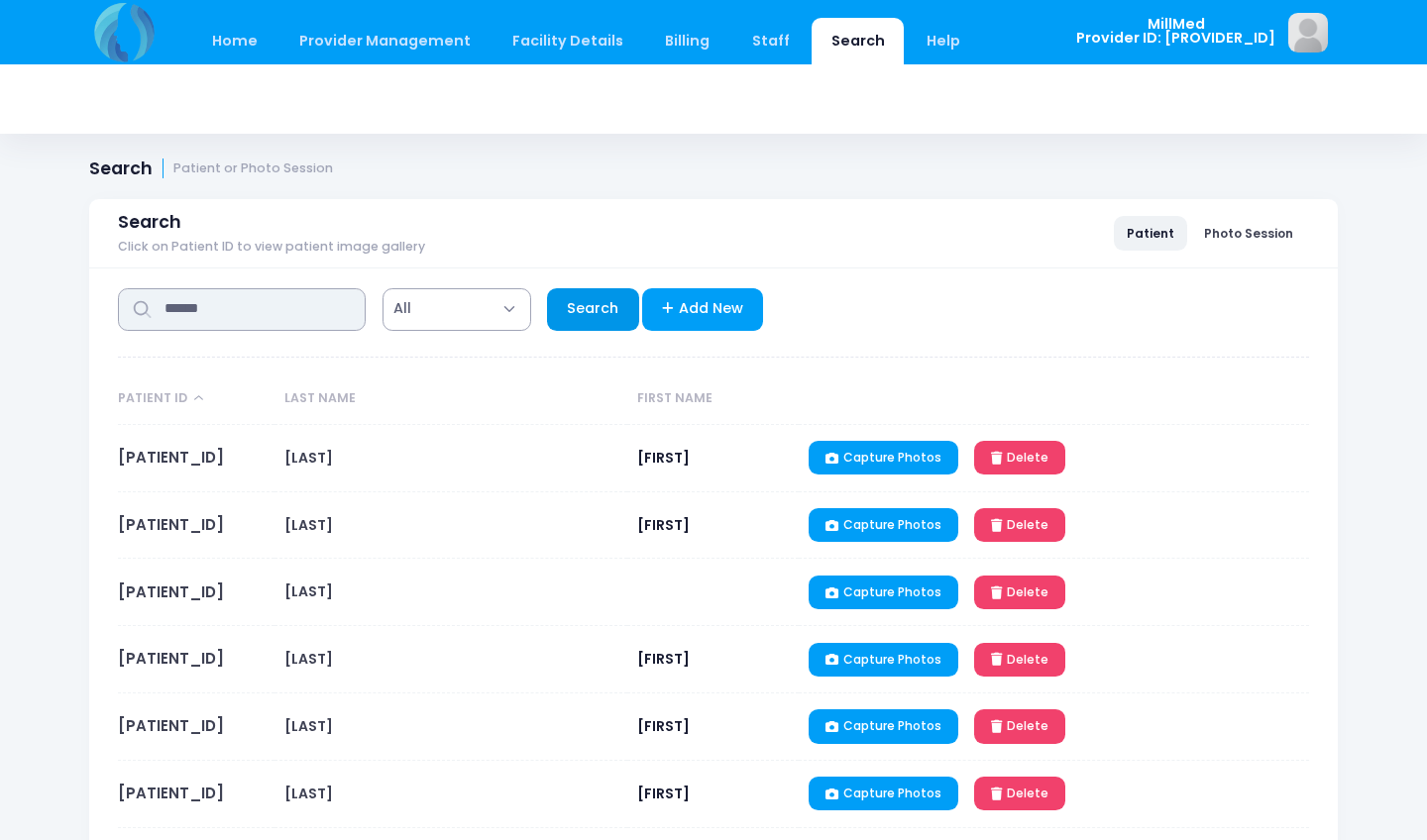 type on "******" 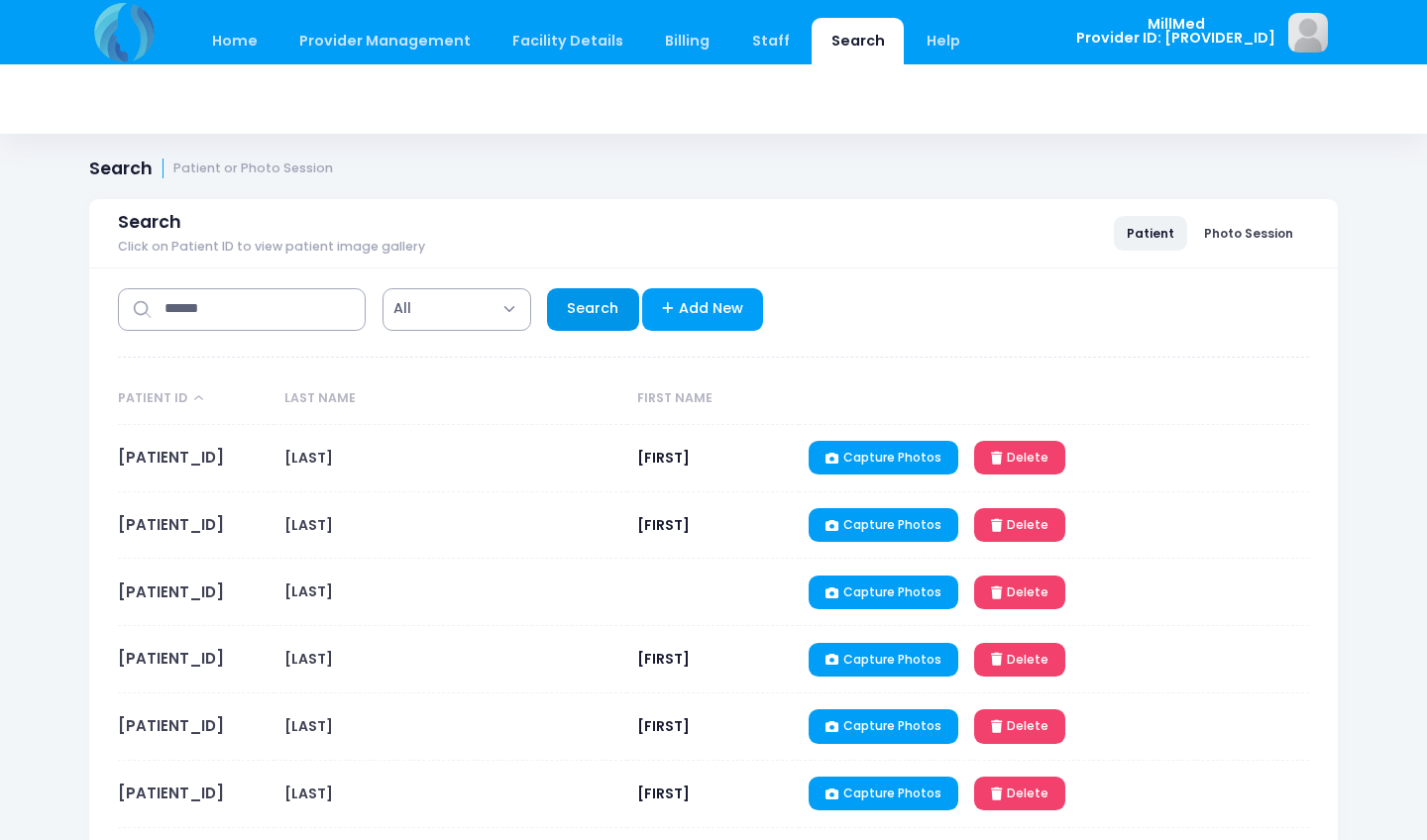 click on "Search" at bounding box center [593, 309] 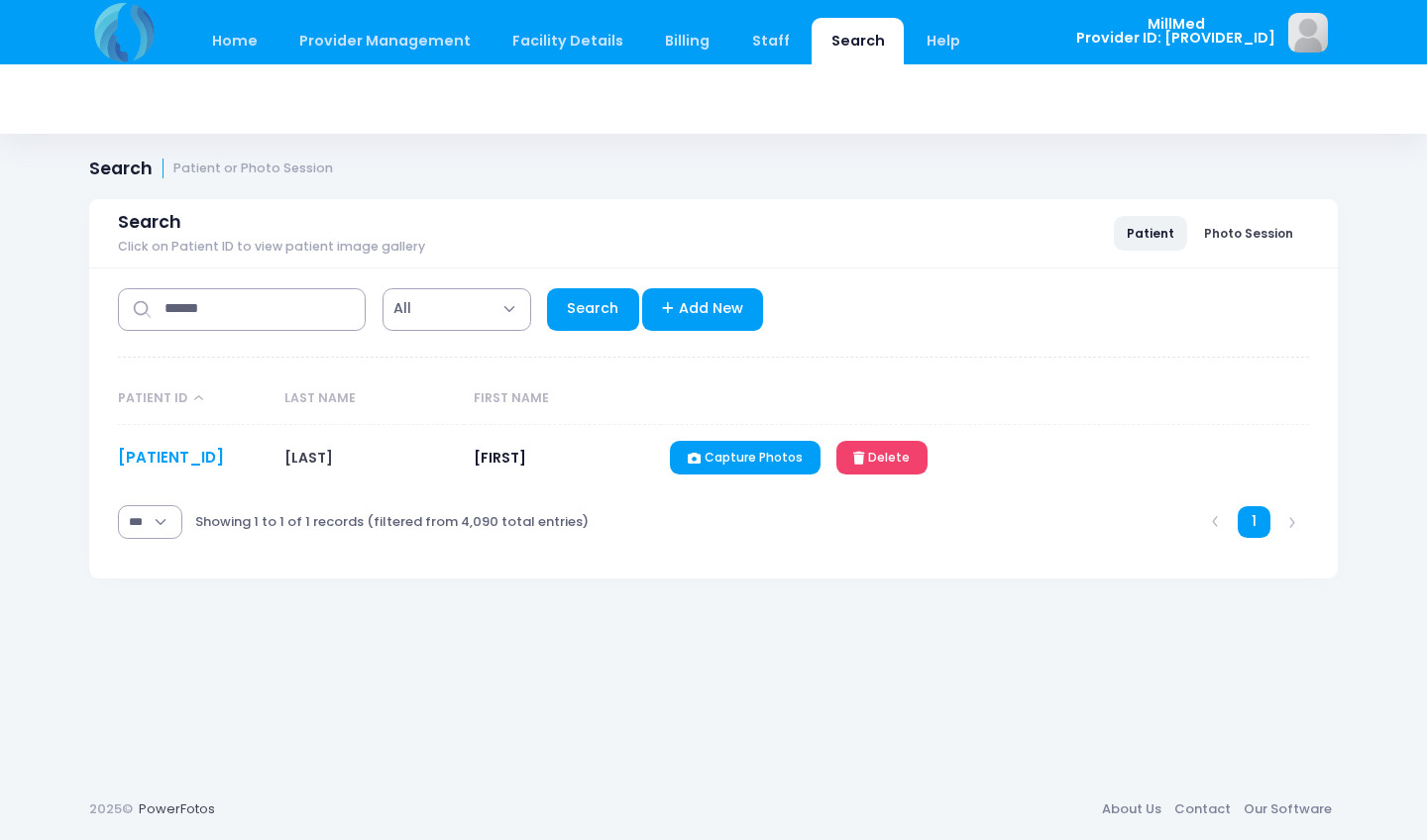 click on "JH100769" at bounding box center (170, 457) 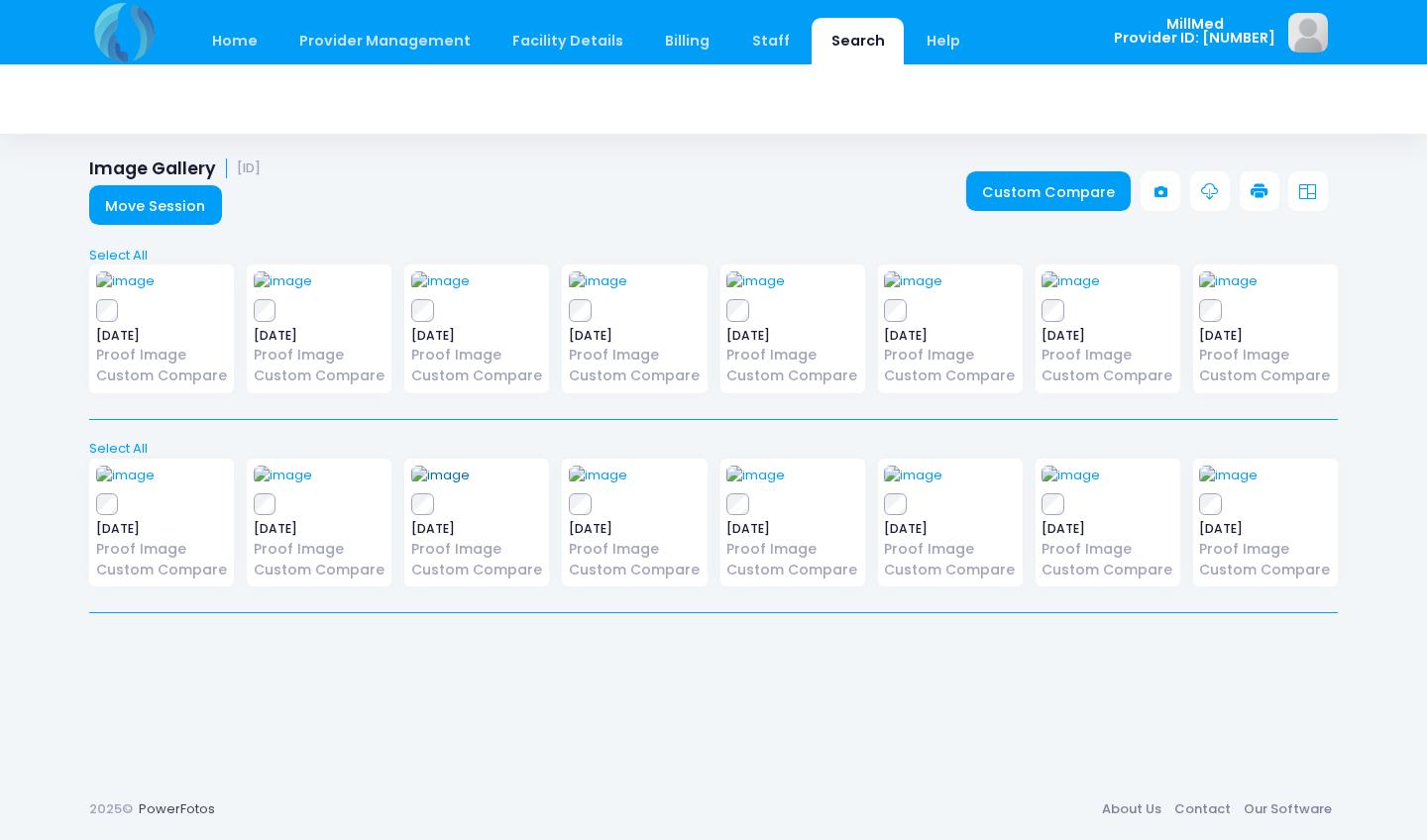 scroll, scrollTop: 0, scrollLeft: 0, axis: both 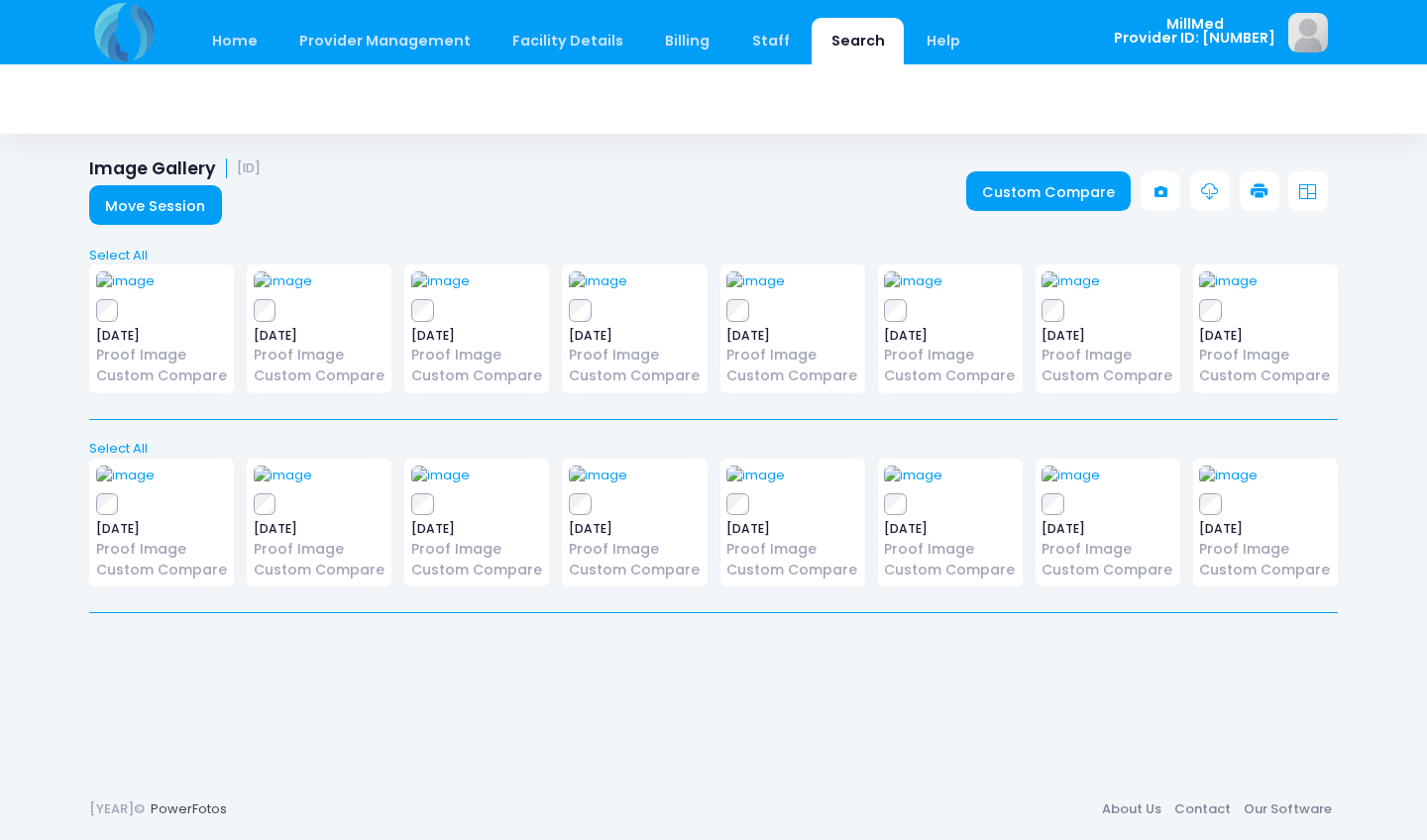 click on "Search" at bounding box center (857, 41) 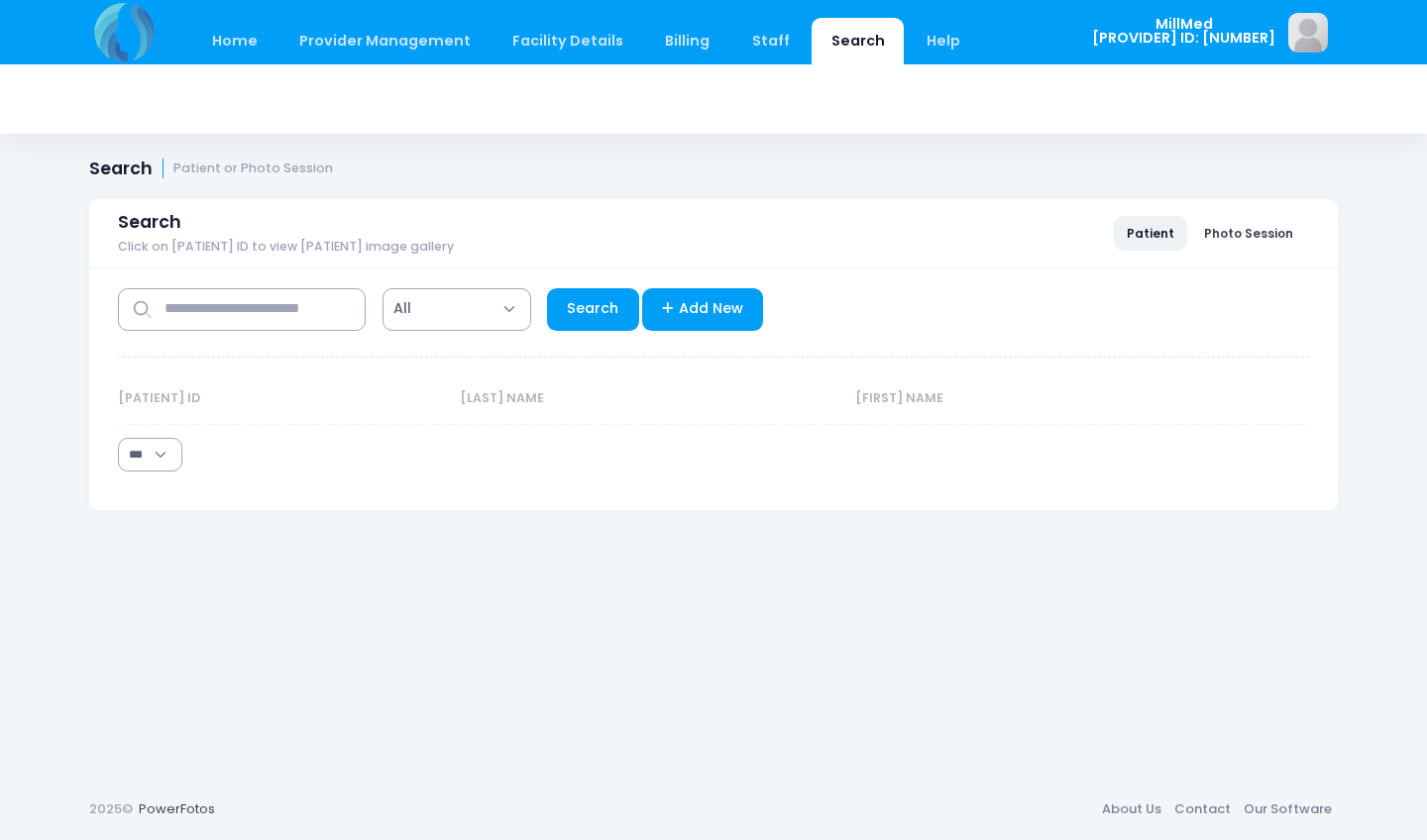 scroll, scrollTop: 0, scrollLeft: 0, axis: both 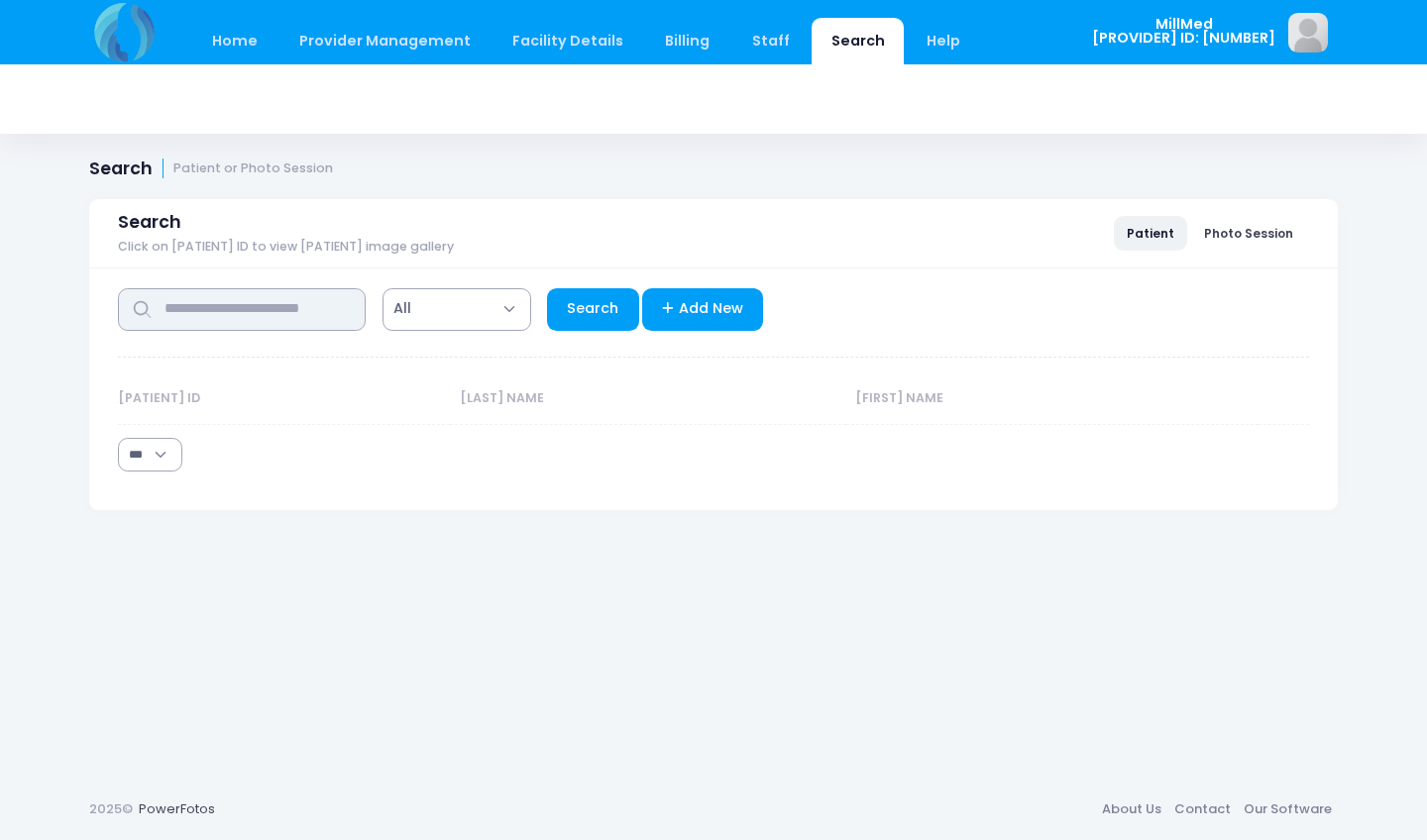 click at bounding box center [242, 309] 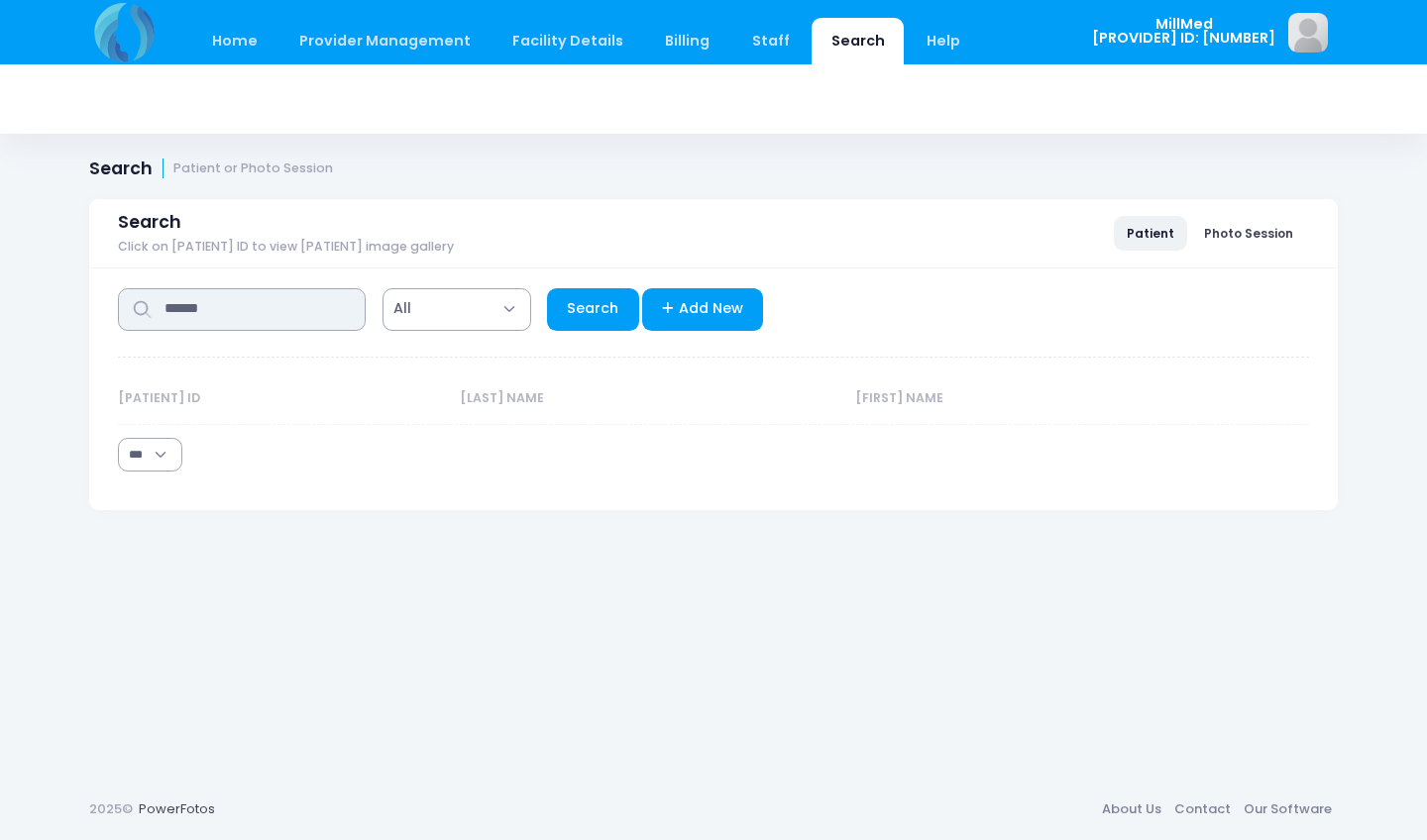 type on "******" 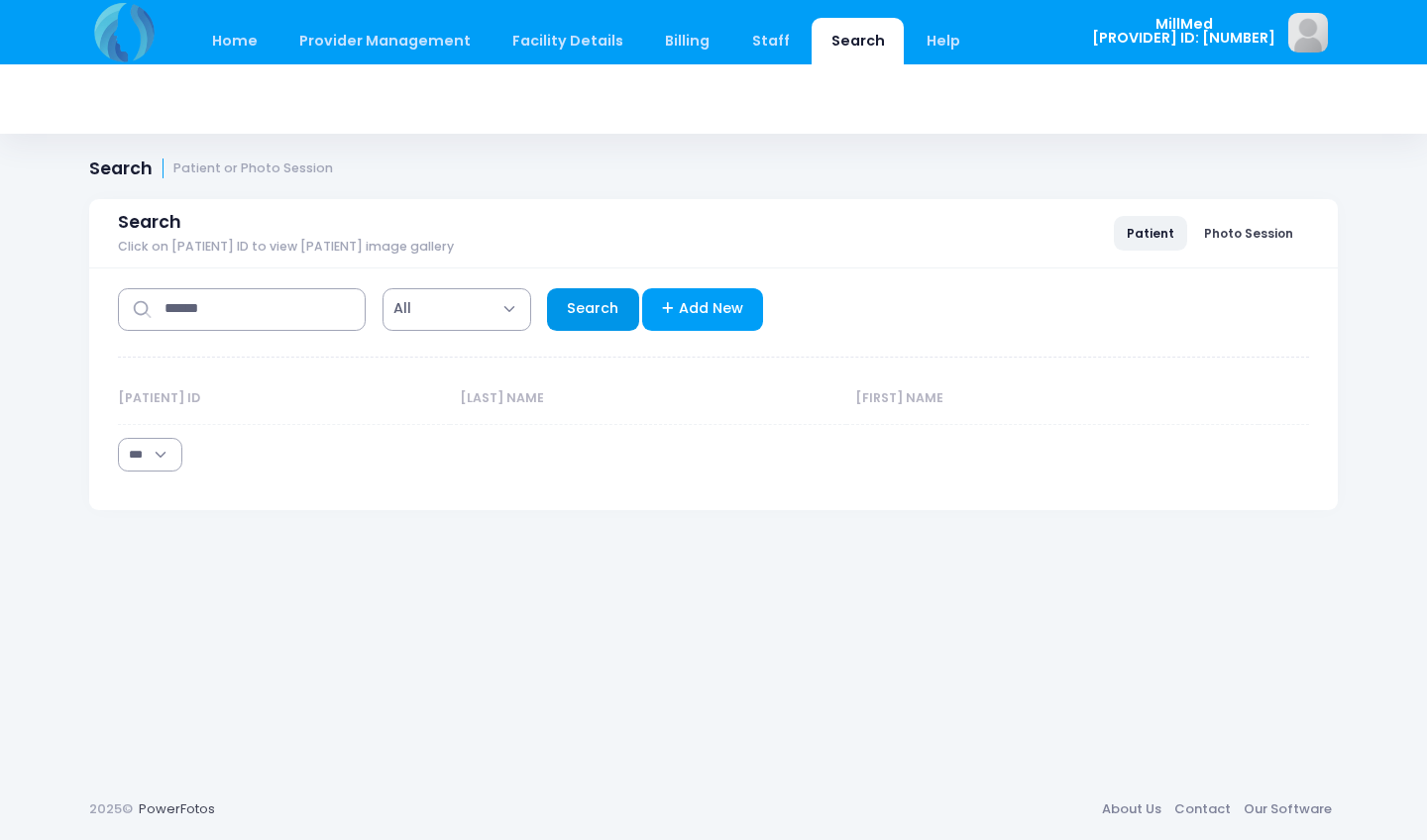 drag, startPoint x: 287, startPoint y: 312, endPoint x: 579, endPoint y: 312, distance: 292 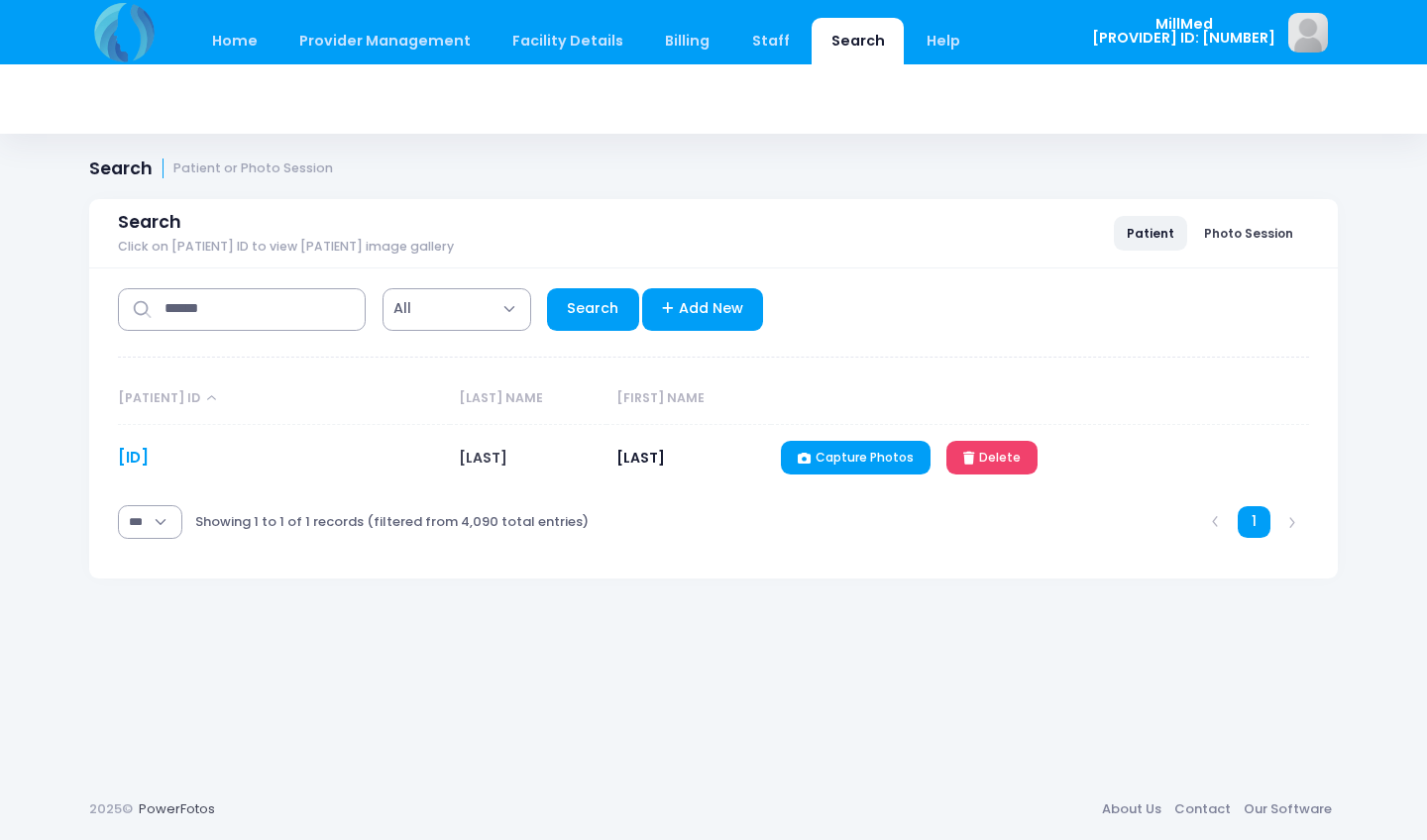 click on "[ID]" at bounding box center (133, 457) 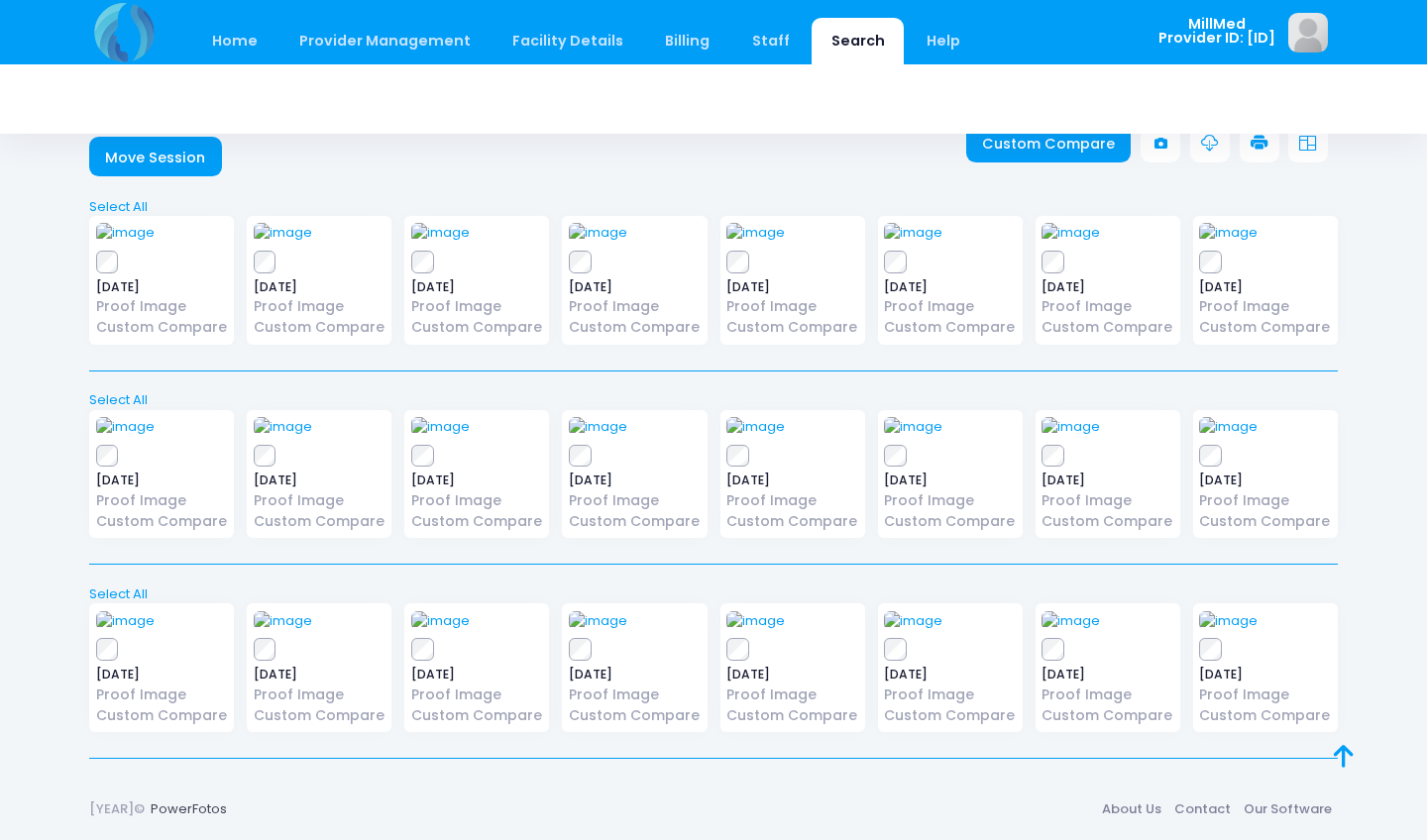 scroll, scrollTop: 392, scrollLeft: 0, axis: vertical 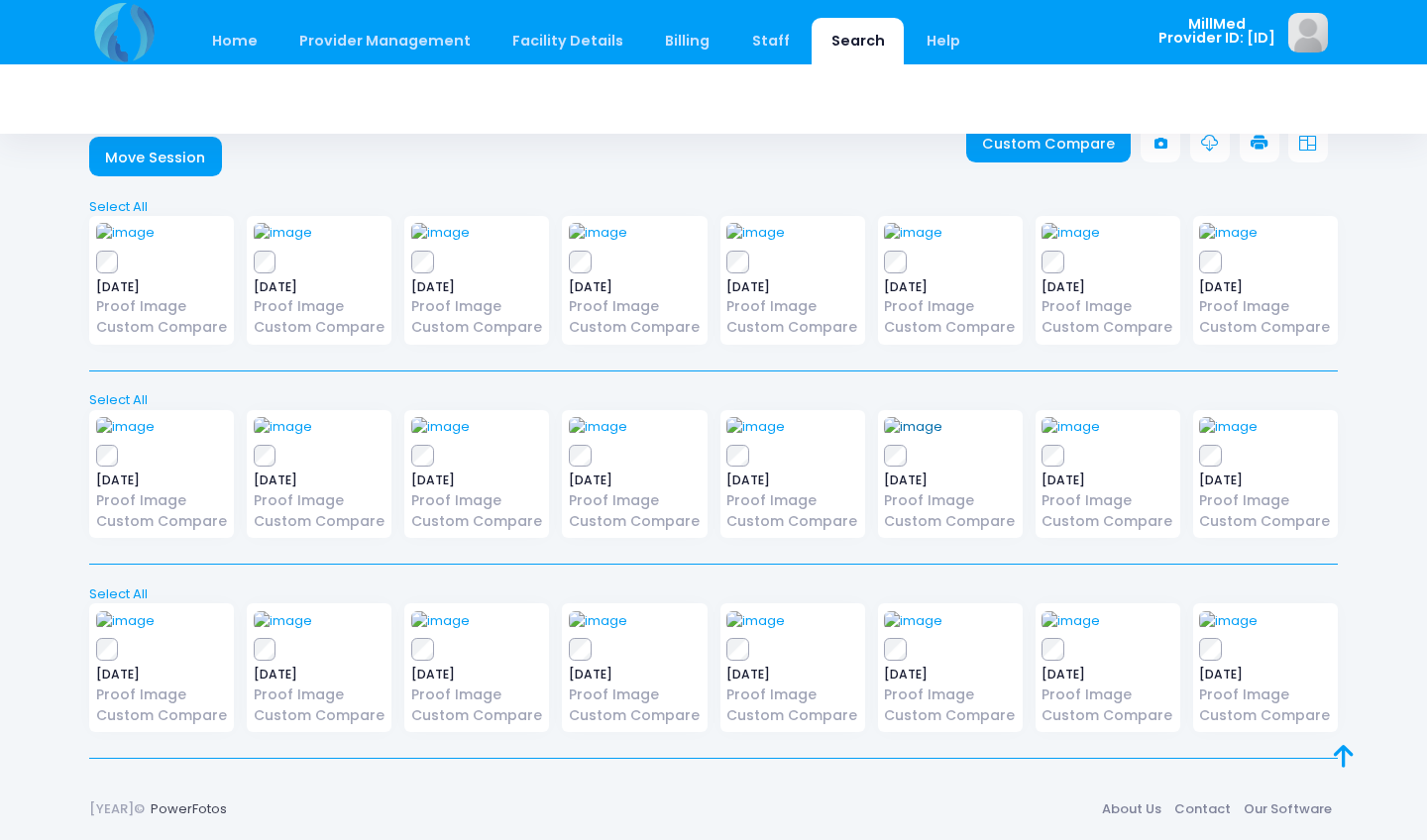 click at bounding box center [913, 427] 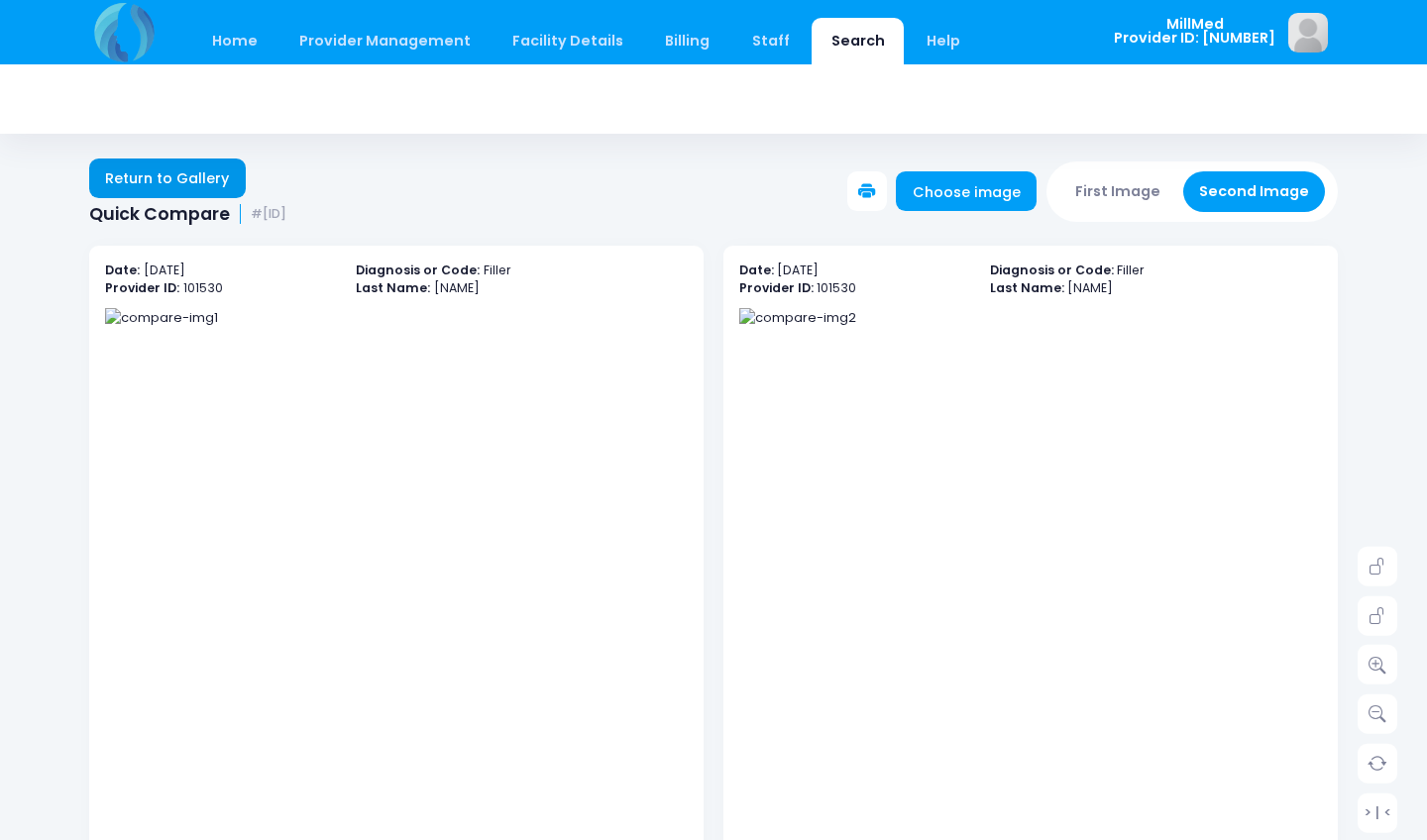 scroll, scrollTop: 0, scrollLeft: 0, axis: both 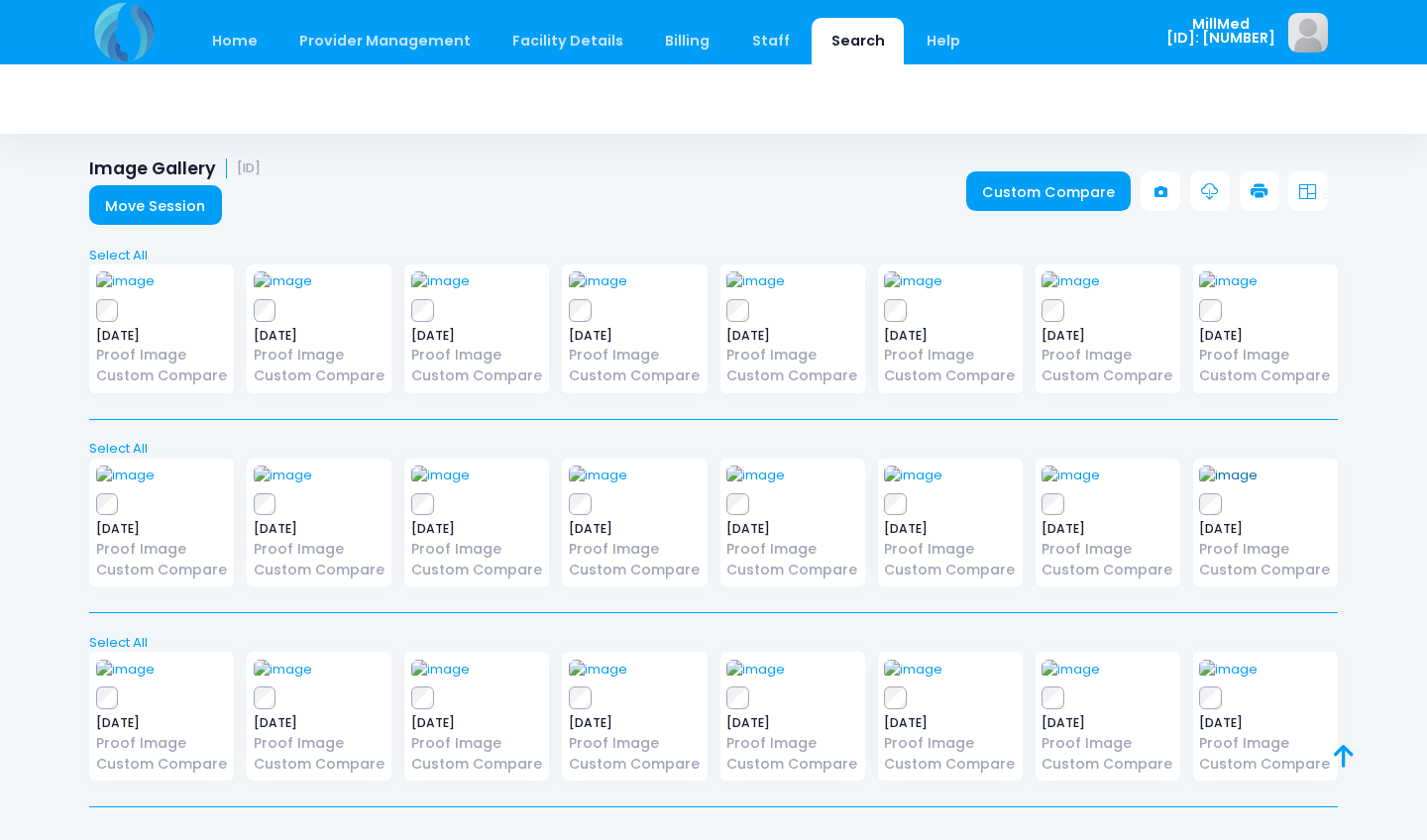 click at bounding box center [1228, 475] 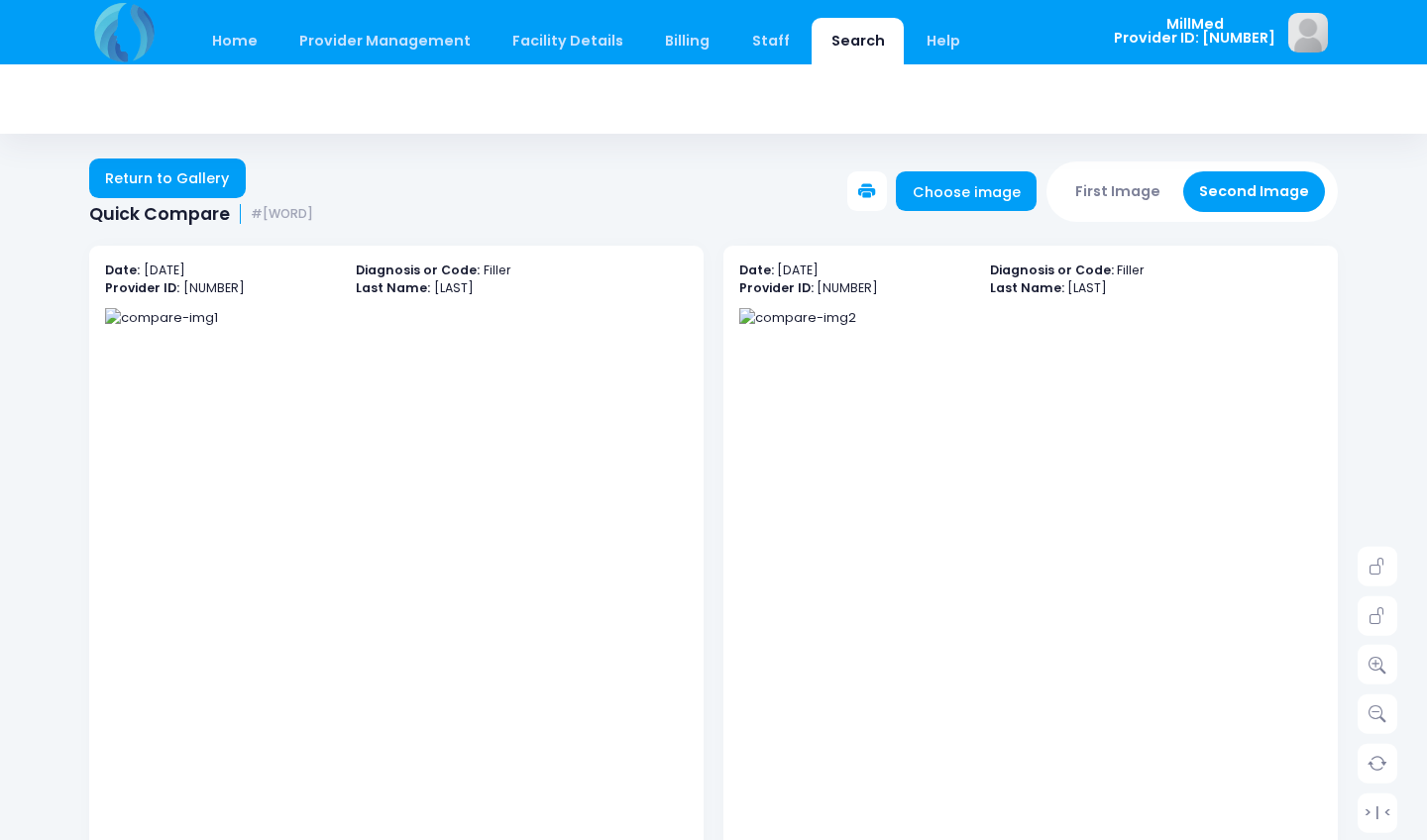 scroll, scrollTop: 0, scrollLeft: 0, axis: both 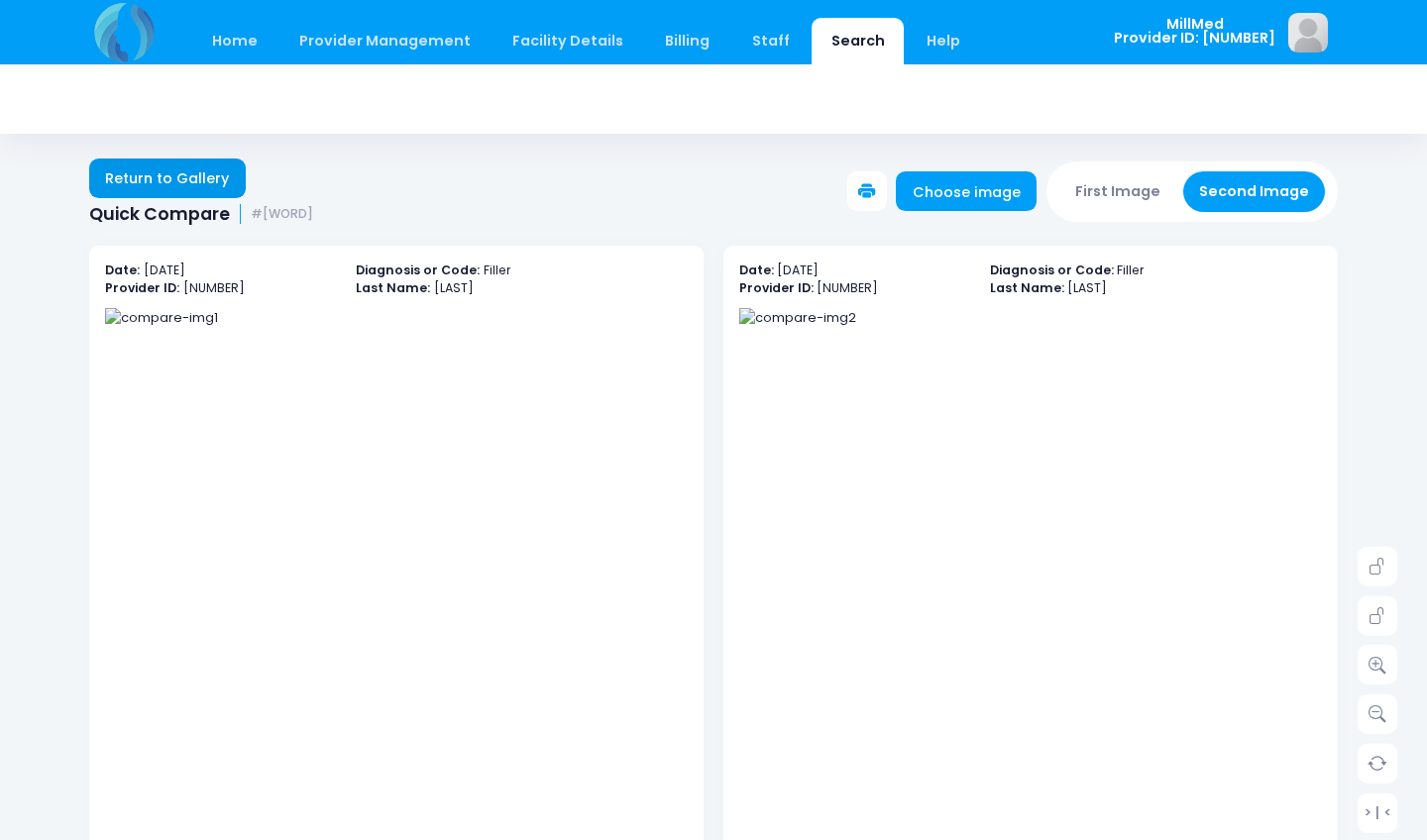 click on "Return to Gallery" at bounding box center (167, 178) 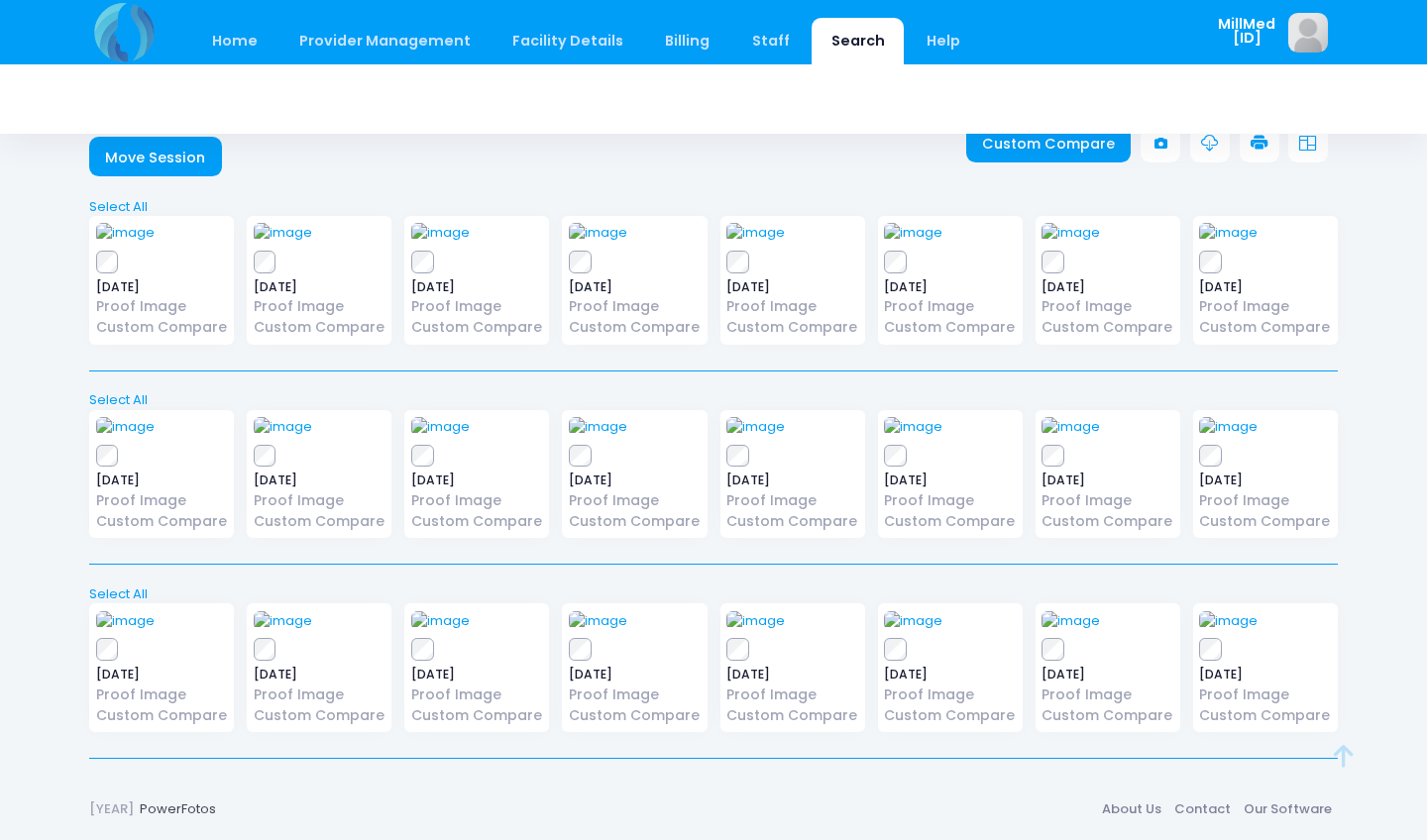 scroll, scrollTop: 514, scrollLeft: 0, axis: vertical 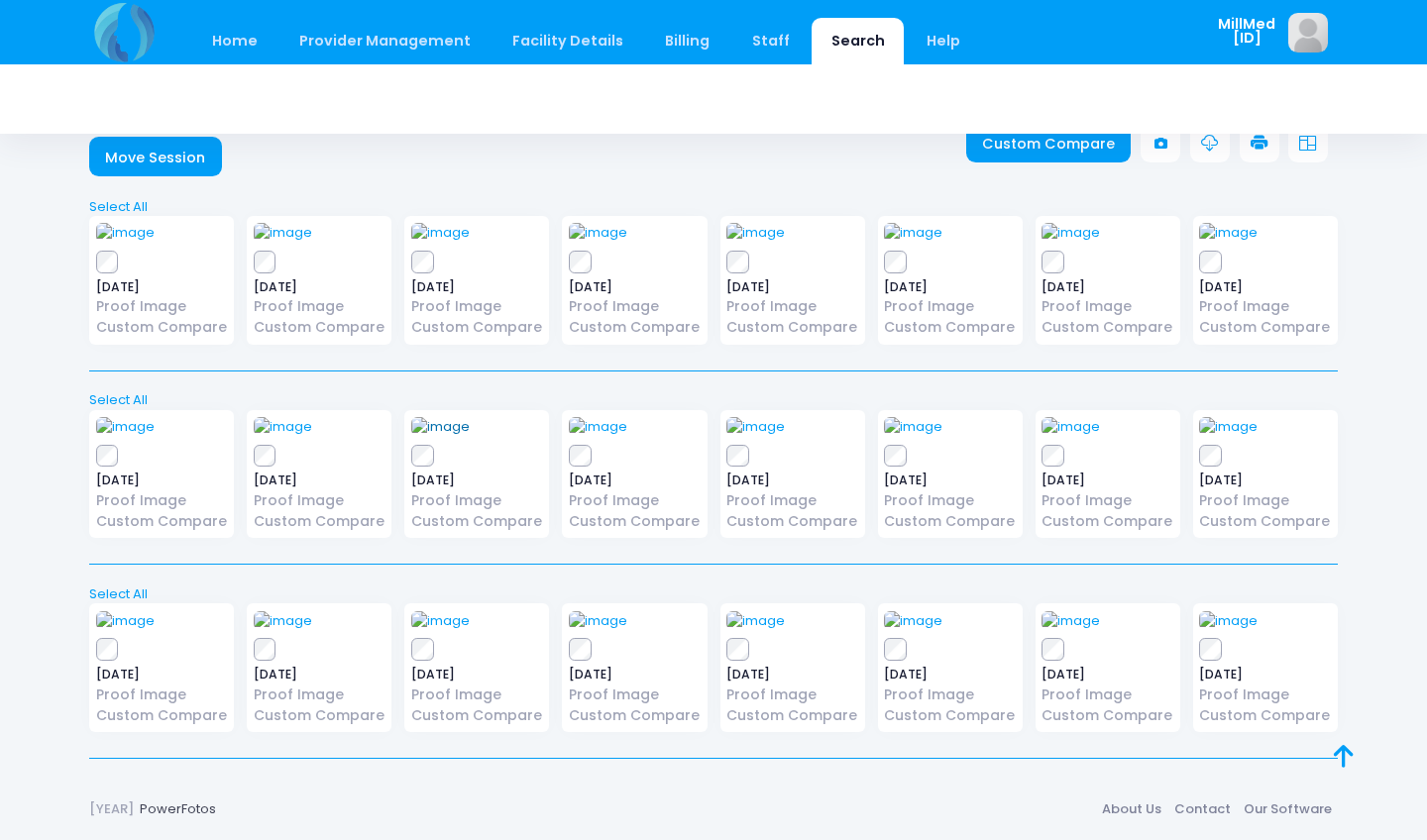 click at bounding box center [440, 427] 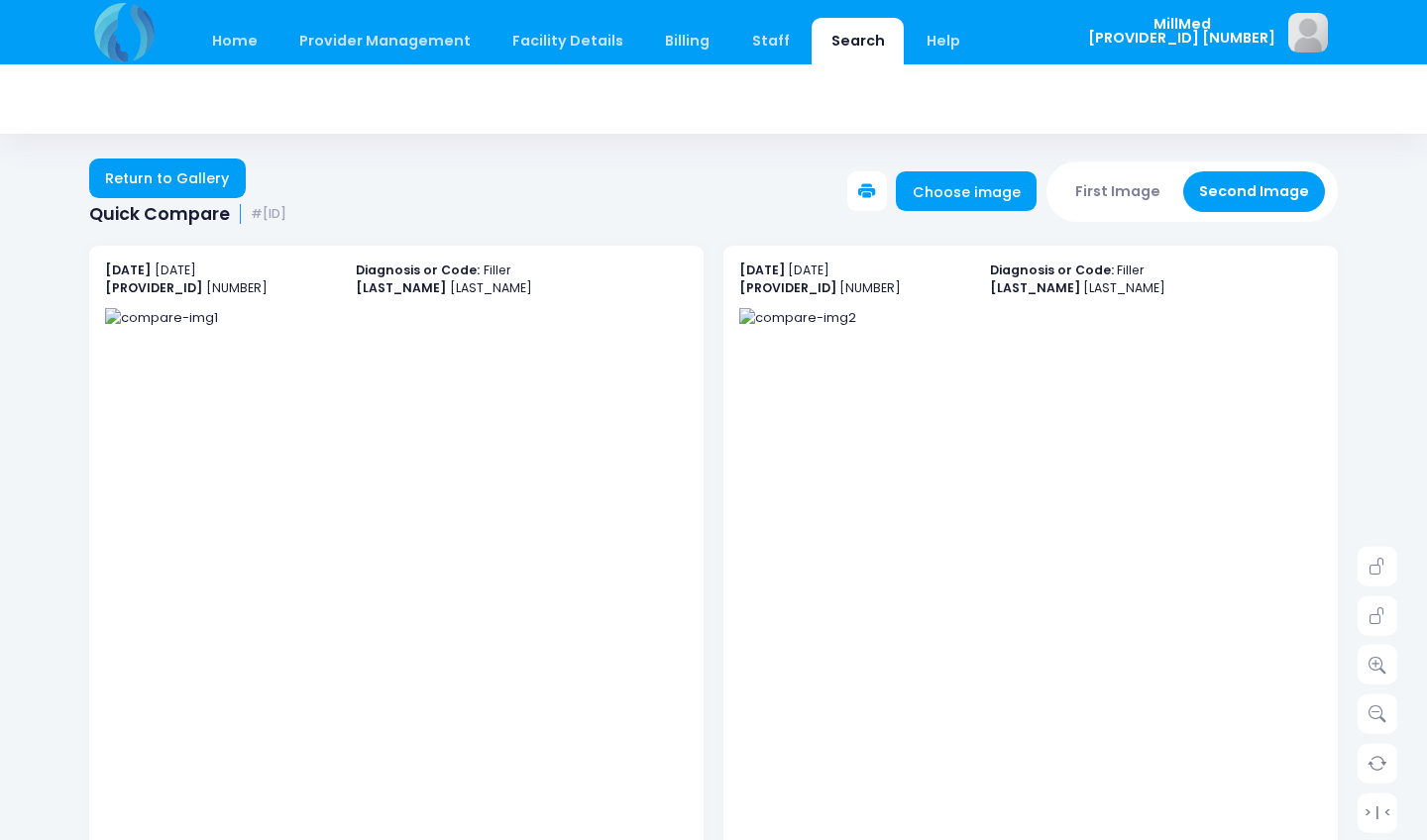 scroll, scrollTop: 0, scrollLeft: 0, axis: both 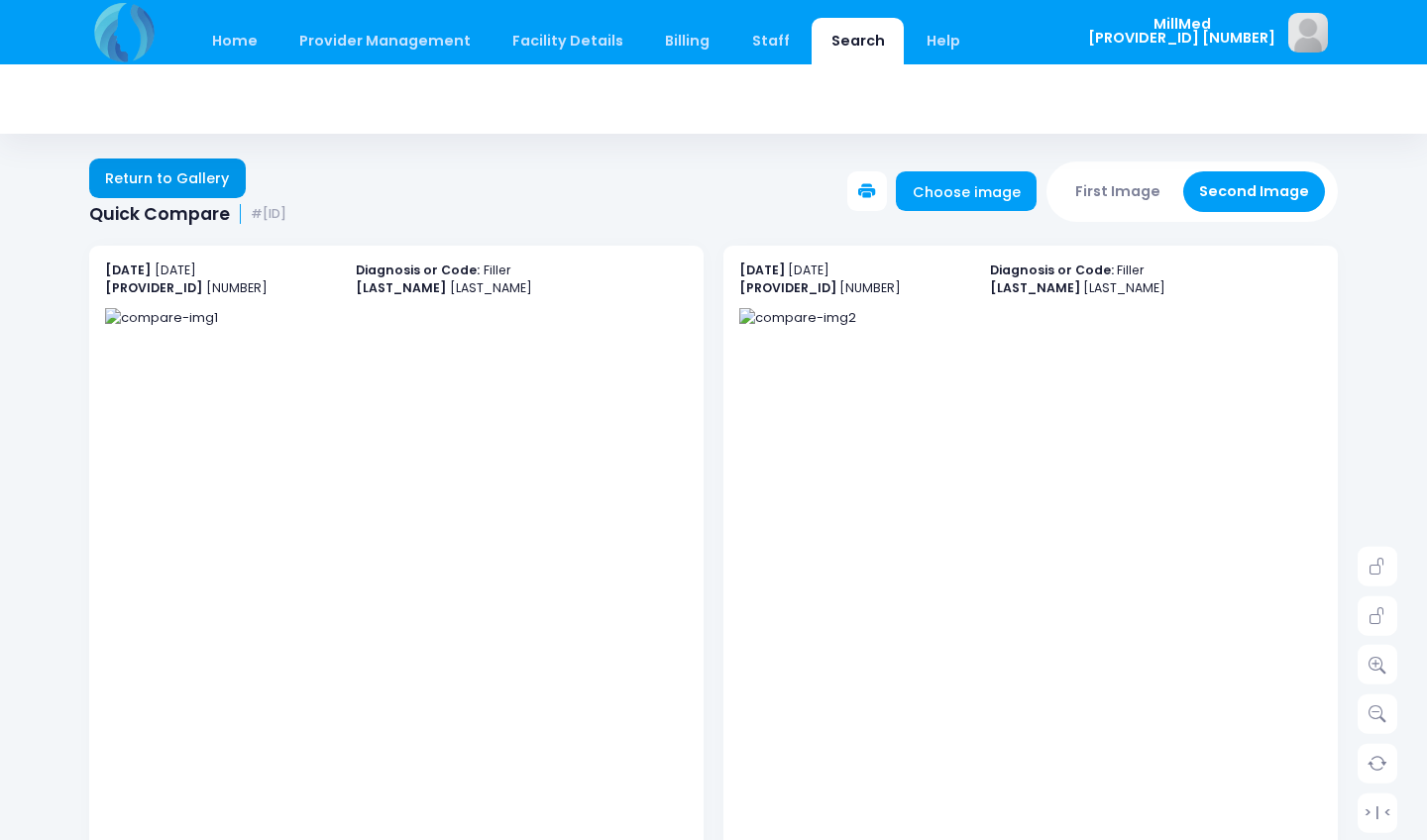 click on "Return to Gallery" at bounding box center [167, 178] 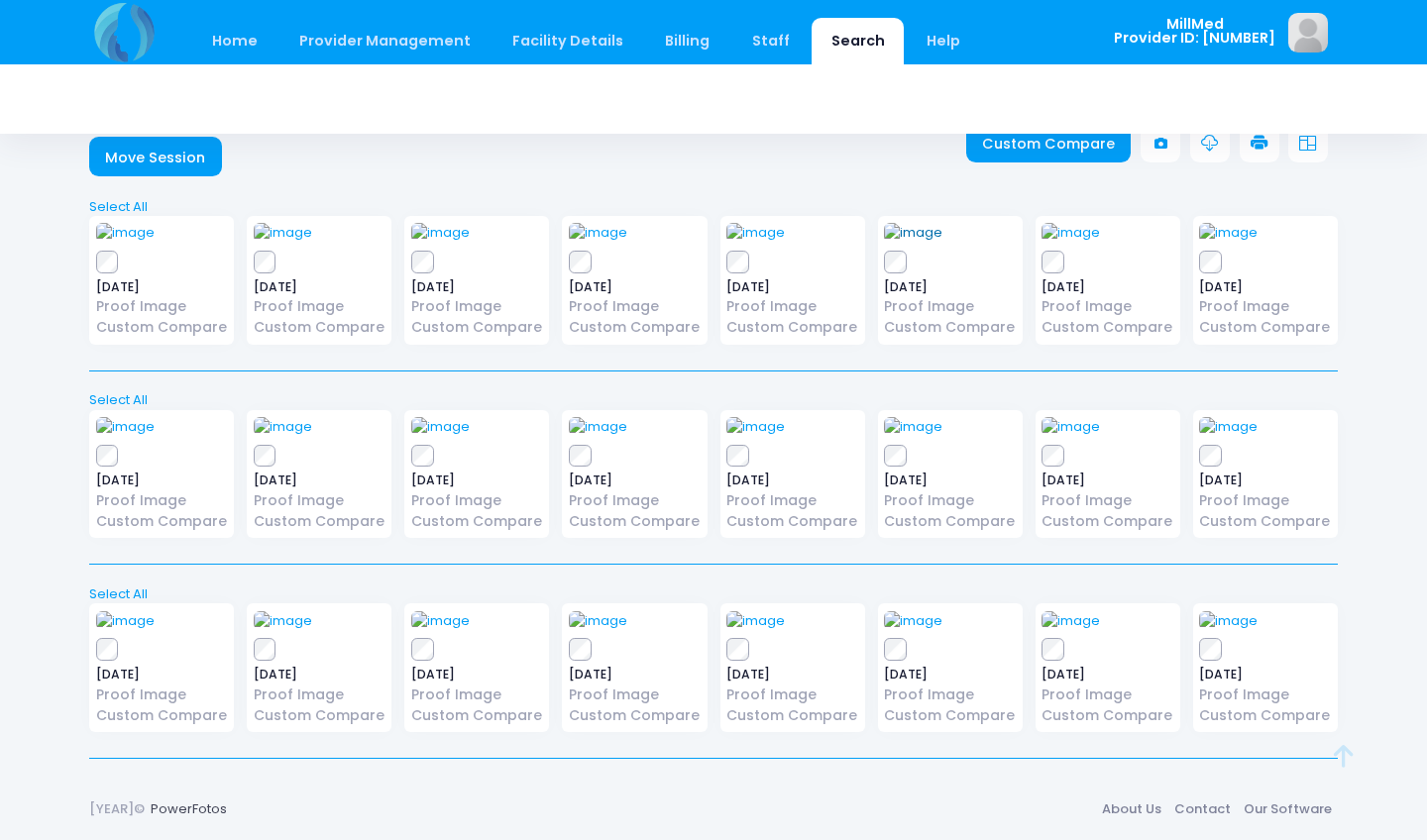 scroll, scrollTop: 514, scrollLeft: 0, axis: vertical 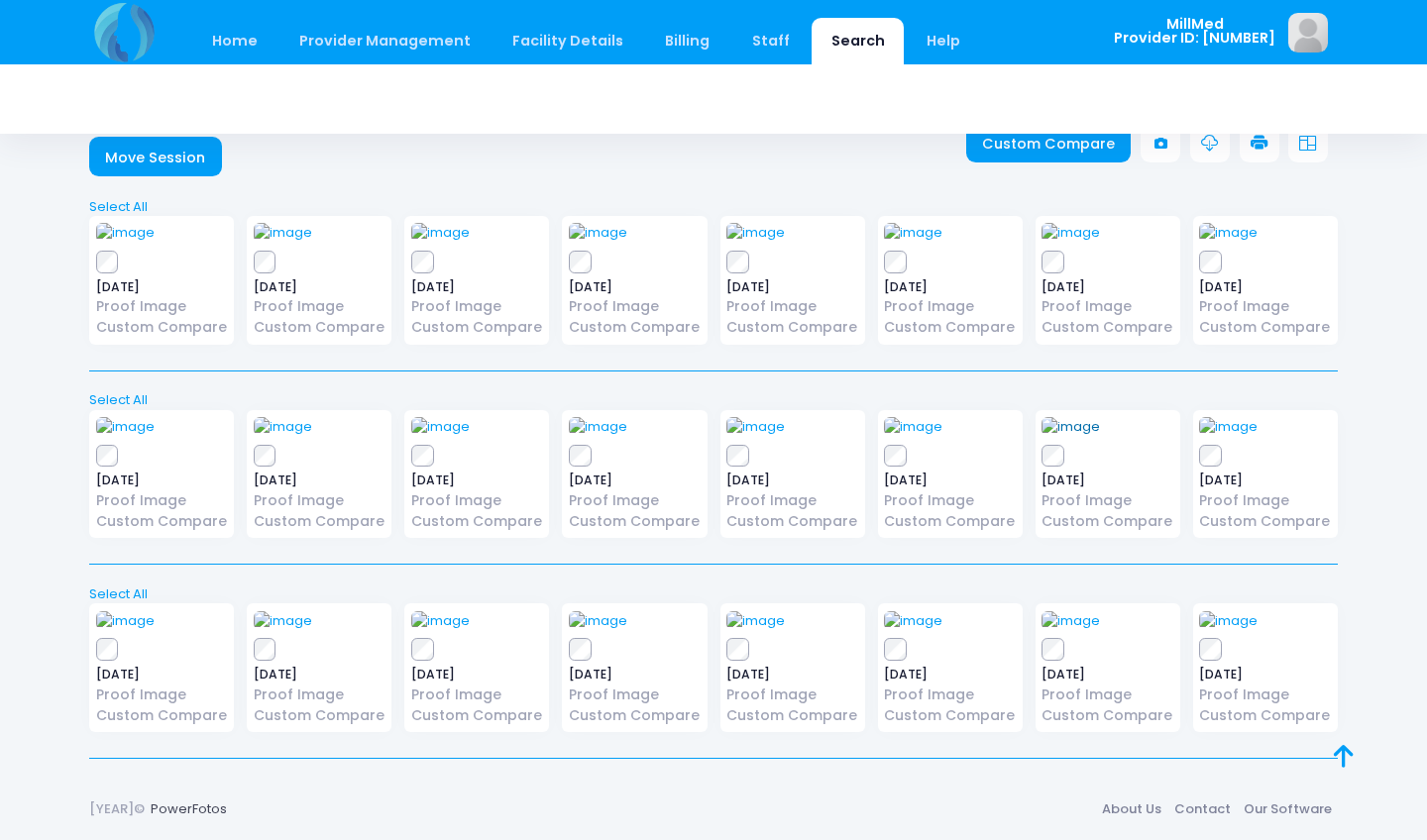 click at bounding box center (1070, 427) 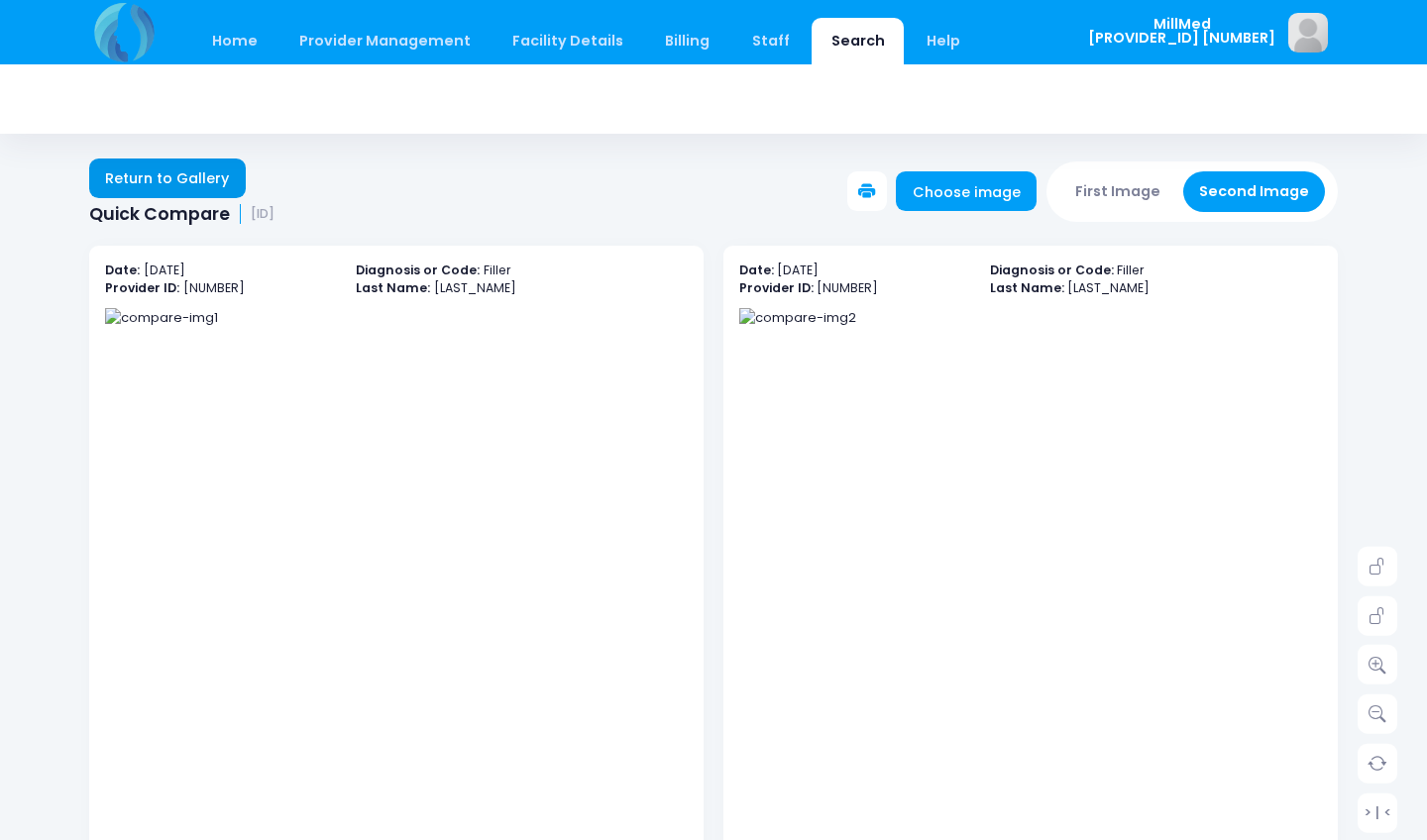scroll, scrollTop: 0, scrollLeft: 0, axis: both 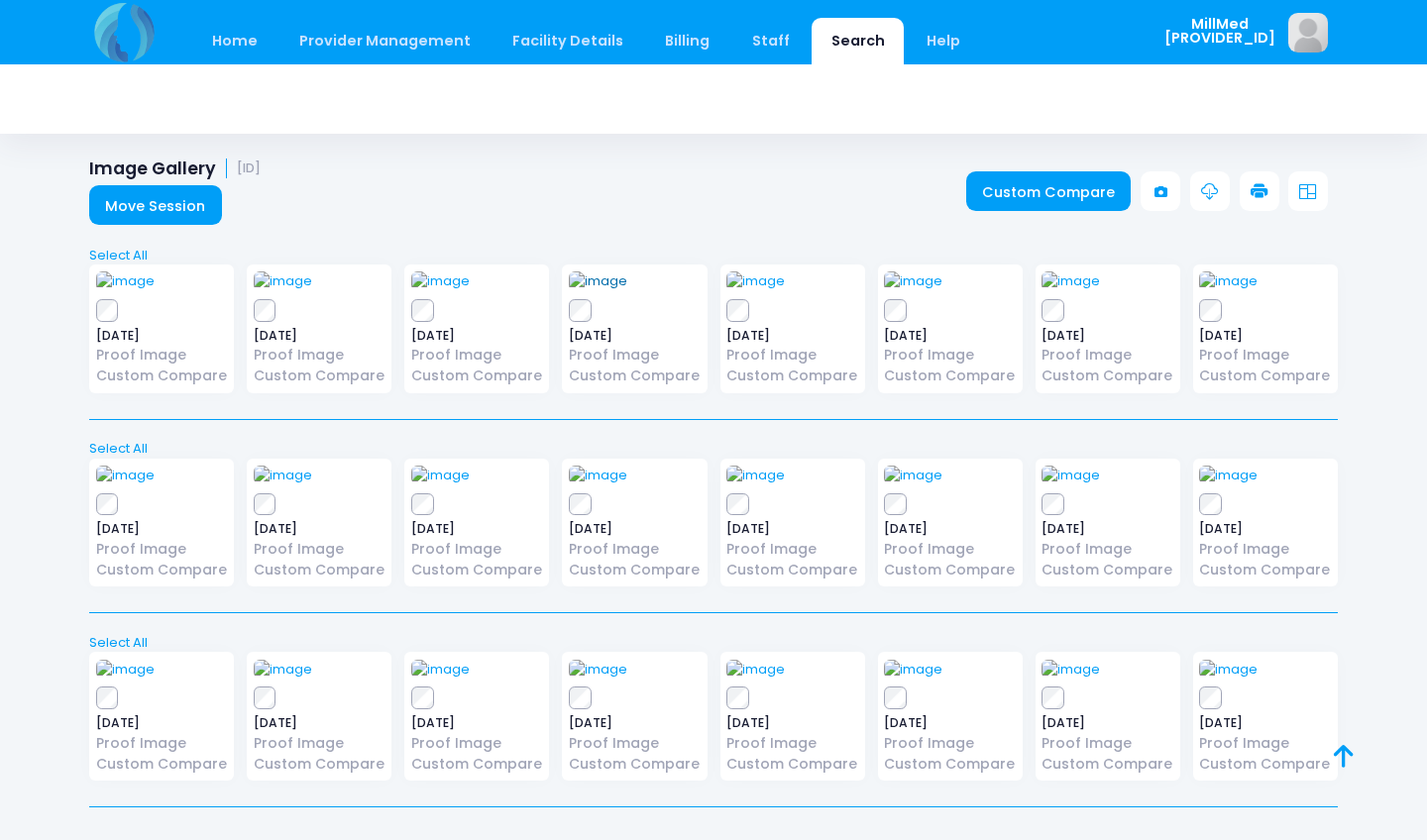 click at bounding box center (598, 281) 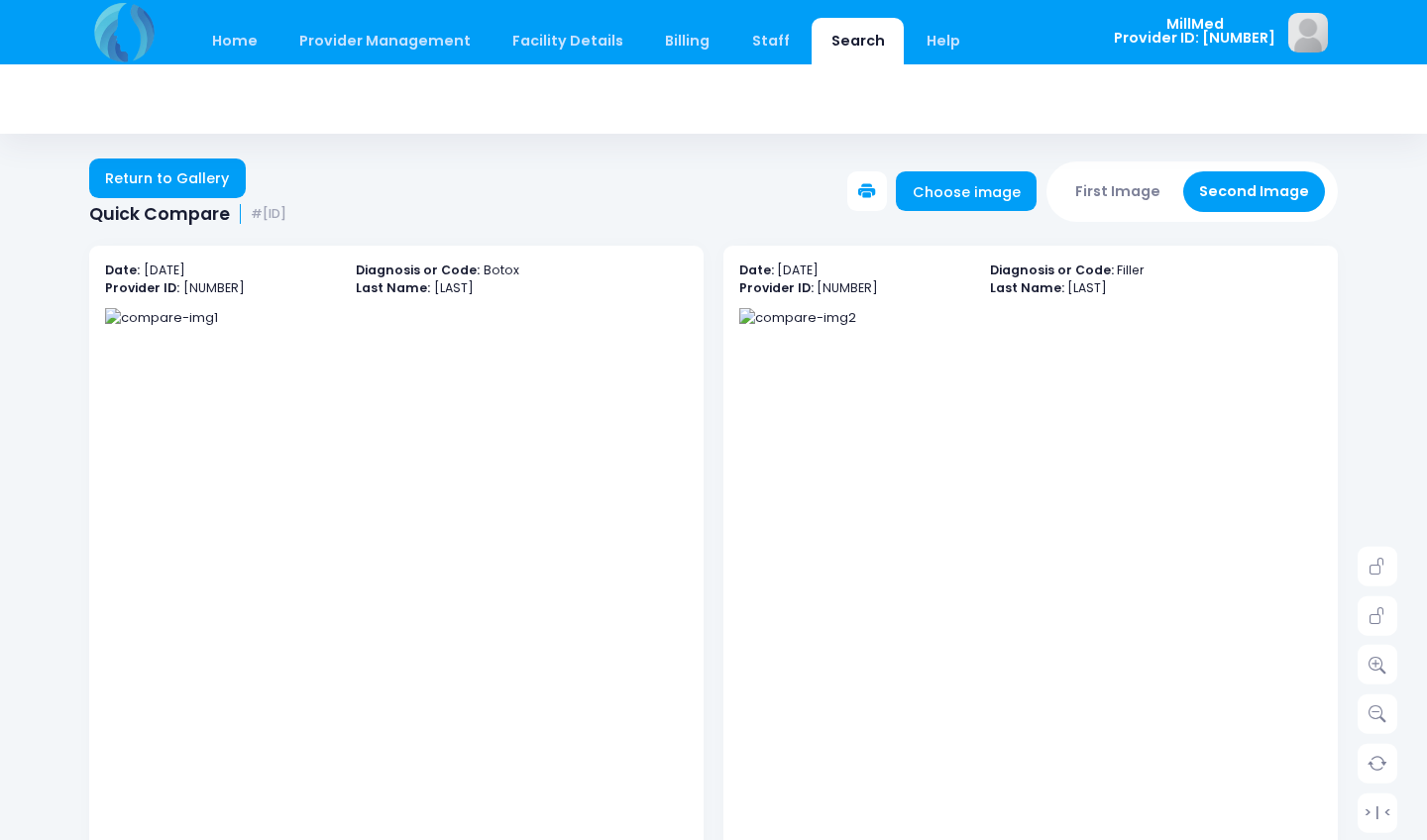 scroll, scrollTop: 0, scrollLeft: 0, axis: both 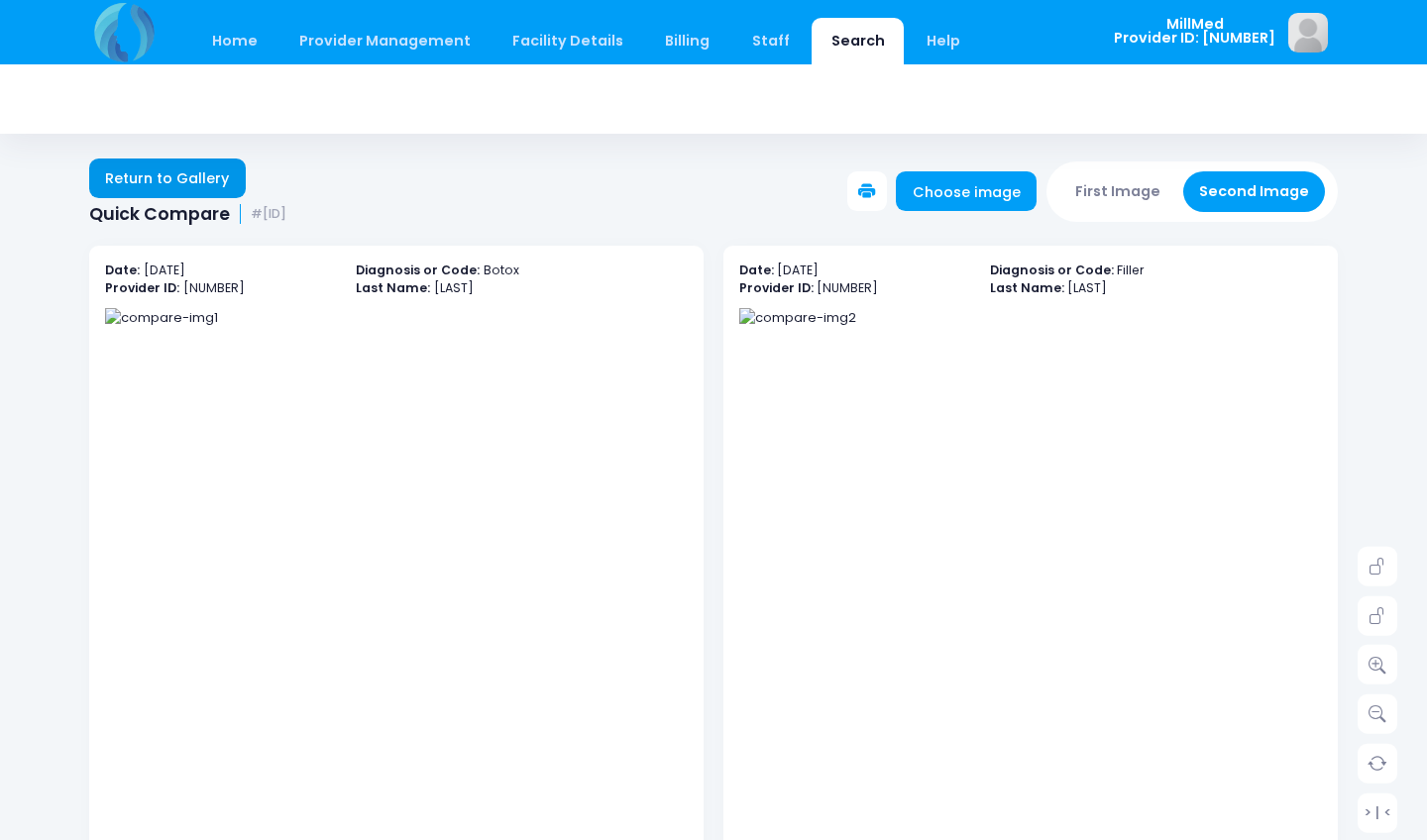 click on "Return to Gallery" at bounding box center (167, 178) 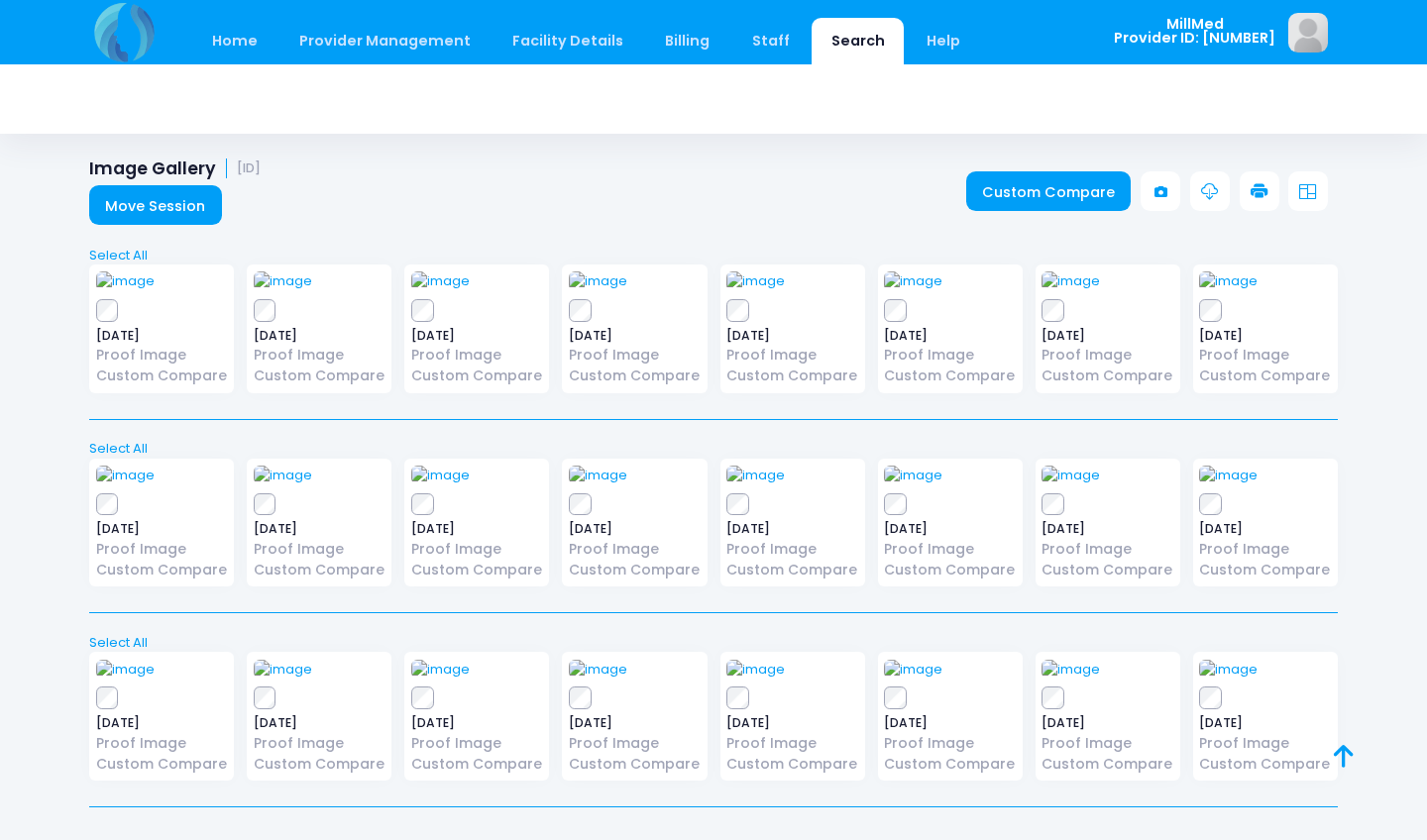 scroll, scrollTop: 0, scrollLeft: 0, axis: both 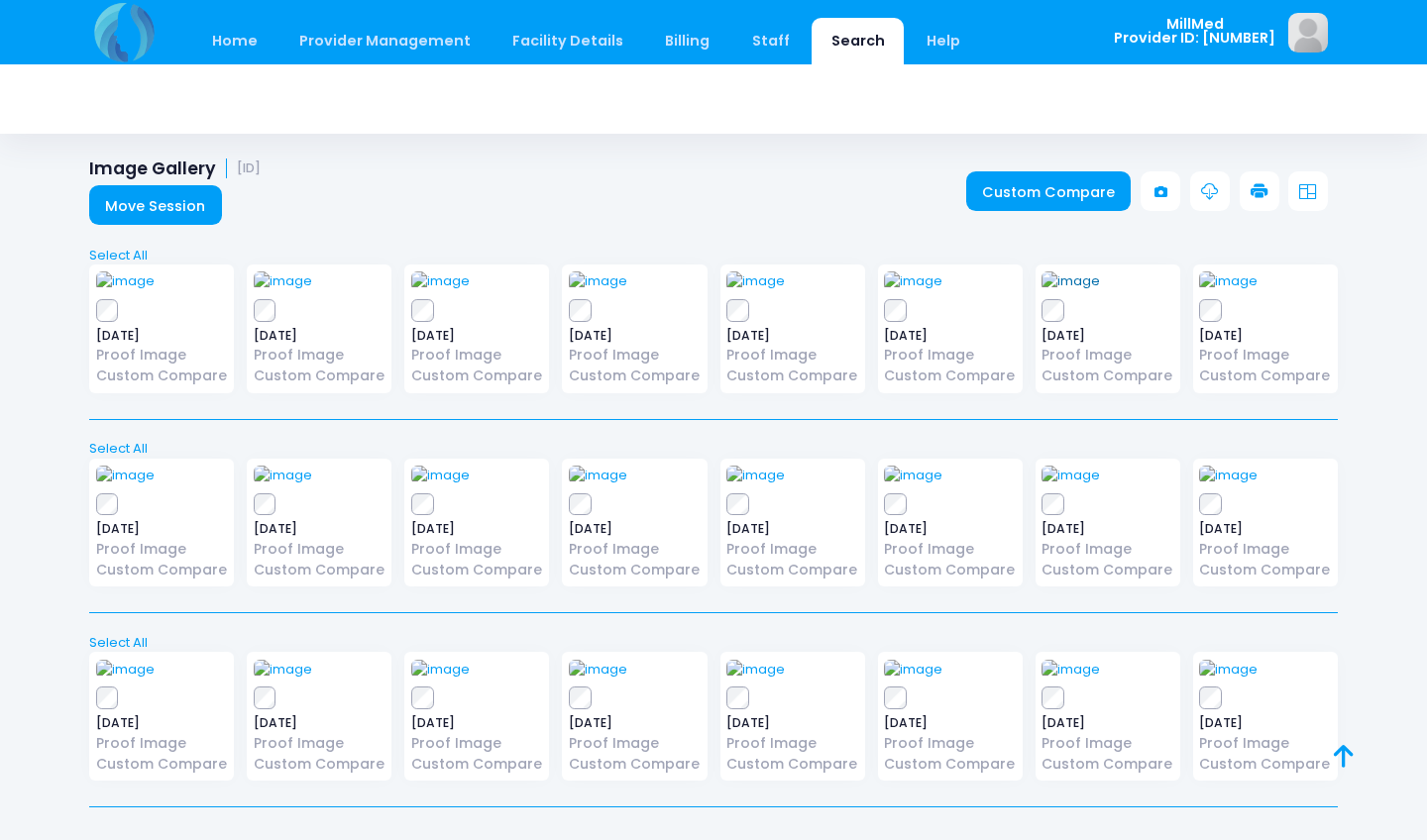 click at bounding box center [1070, 281] 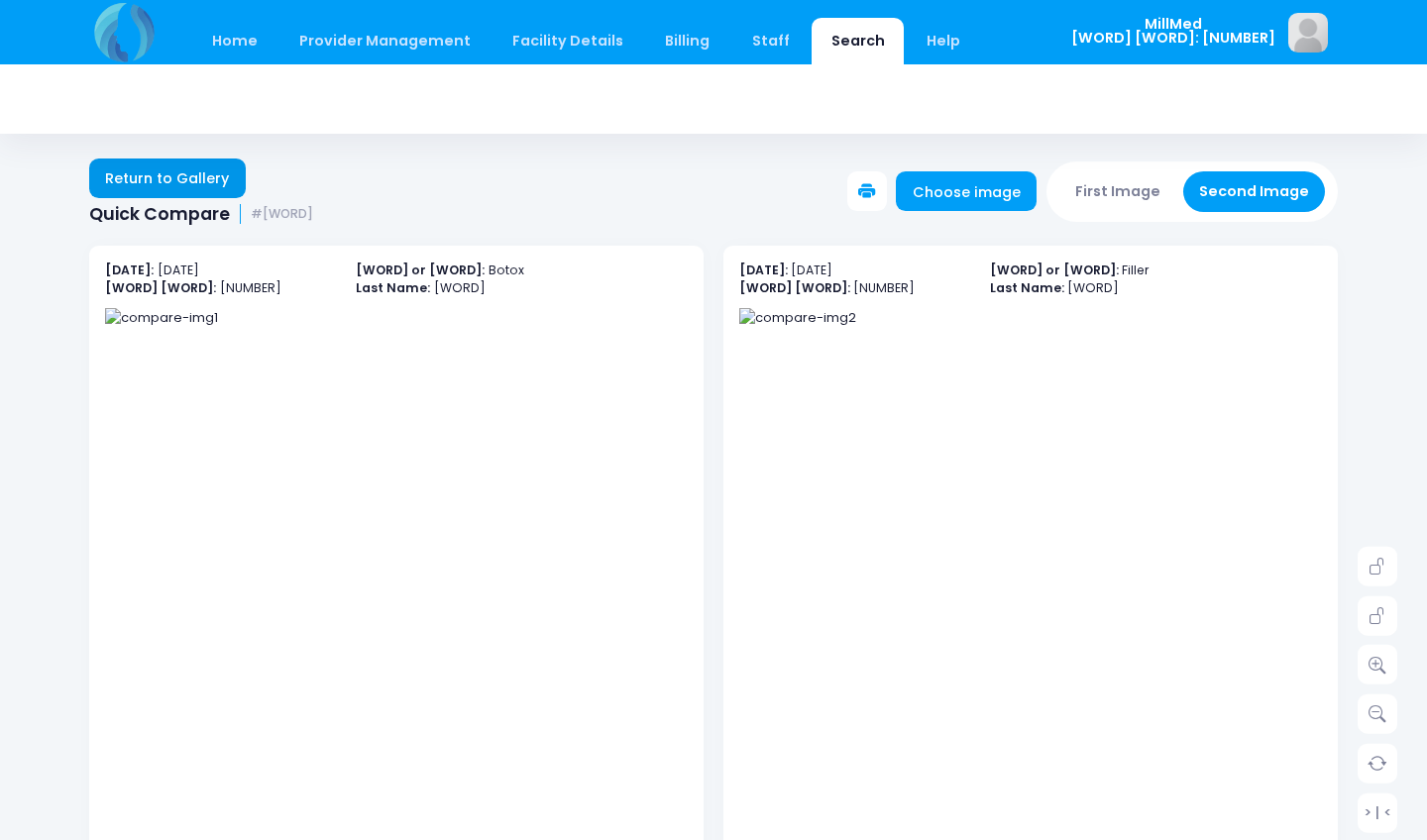 scroll, scrollTop: 0, scrollLeft: 0, axis: both 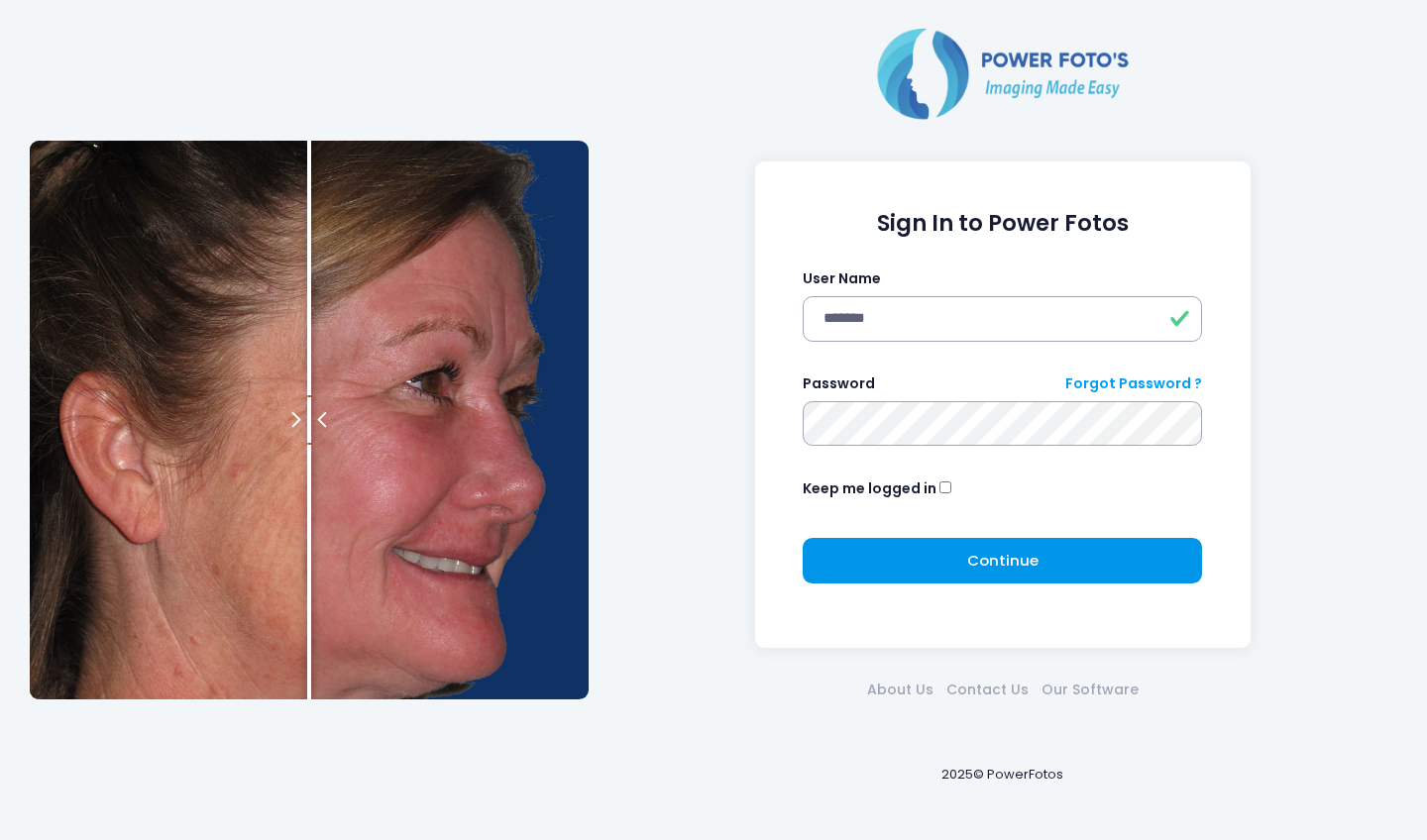 click on "Continue
Please wait..." at bounding box center (1002, 561) 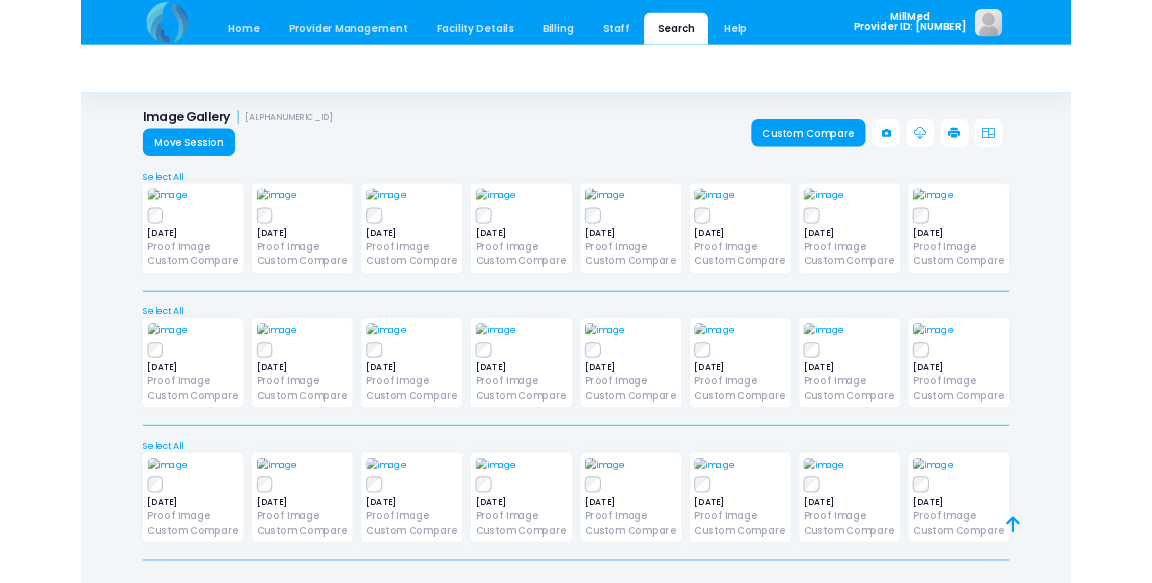scroll, scrollTop: 0, scrollLeft: 0, axis: both 